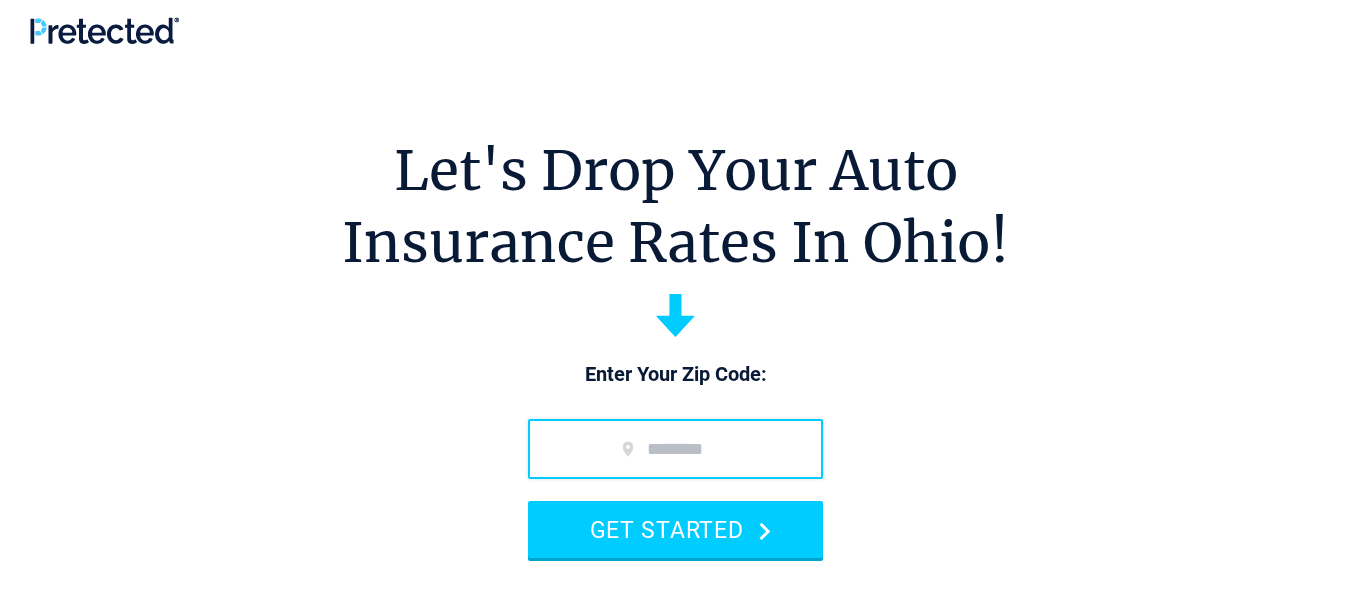 scroll, scrollTop: 0, scrollLeft: 0, axis: both 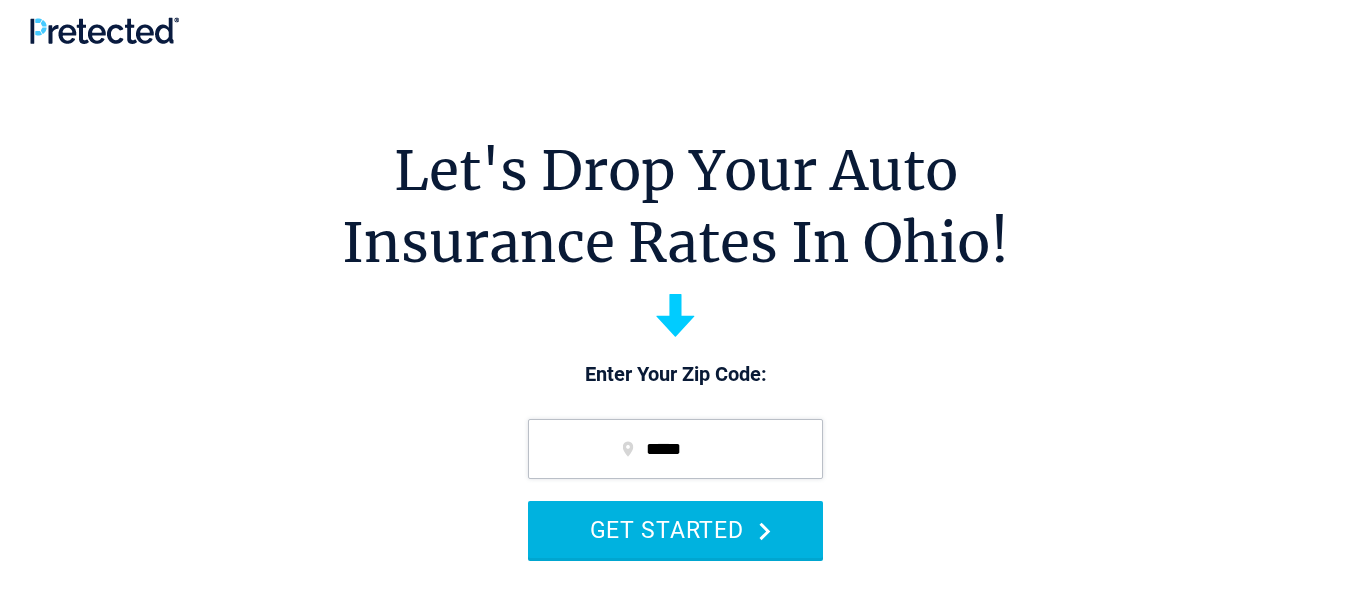 type on "*****" 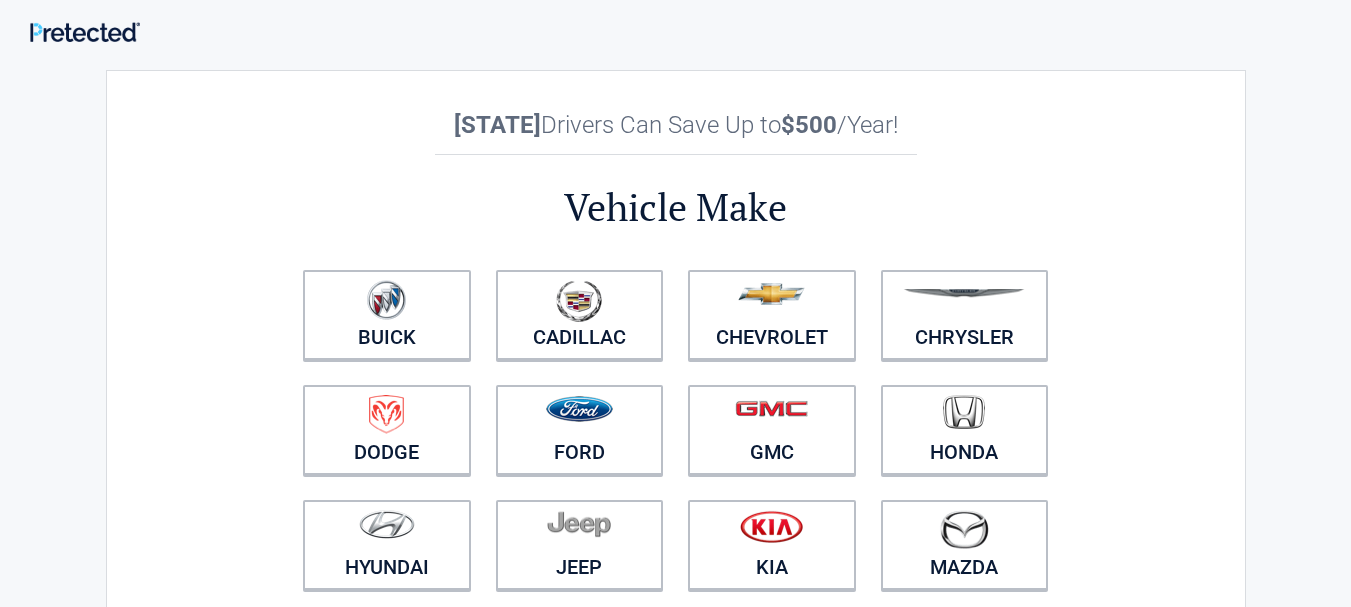 scroll, scrollTop: 0, scrollLeft: 0, axis: both 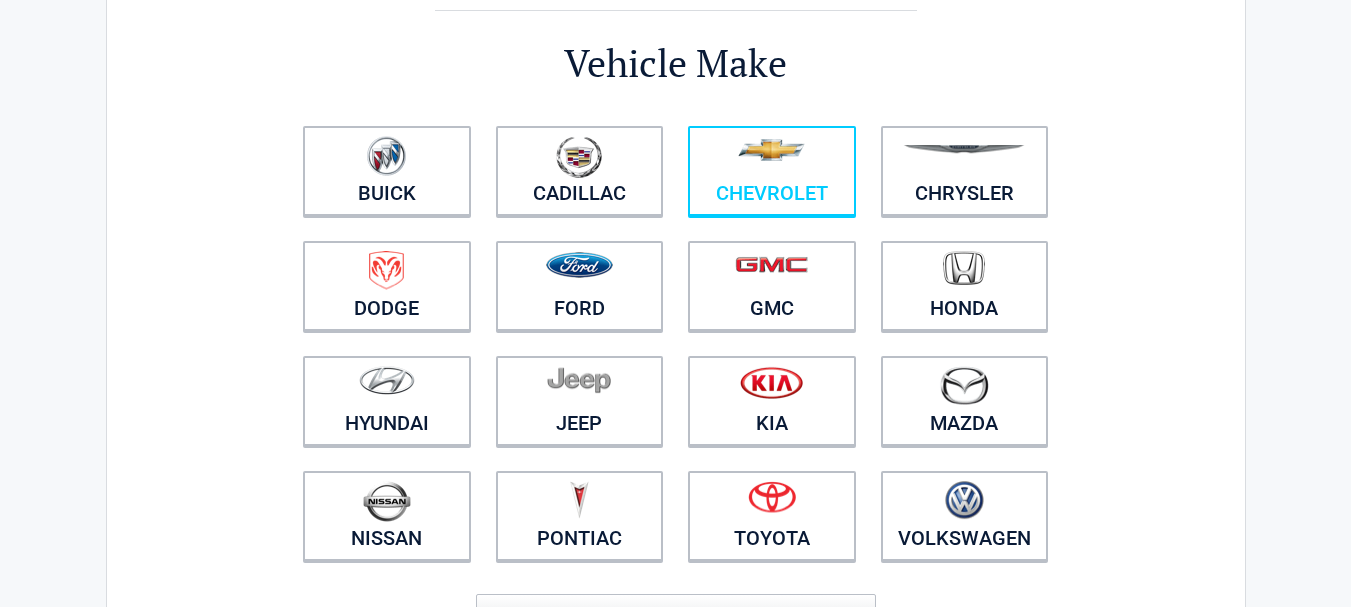 click at bounding box center (772, 158) 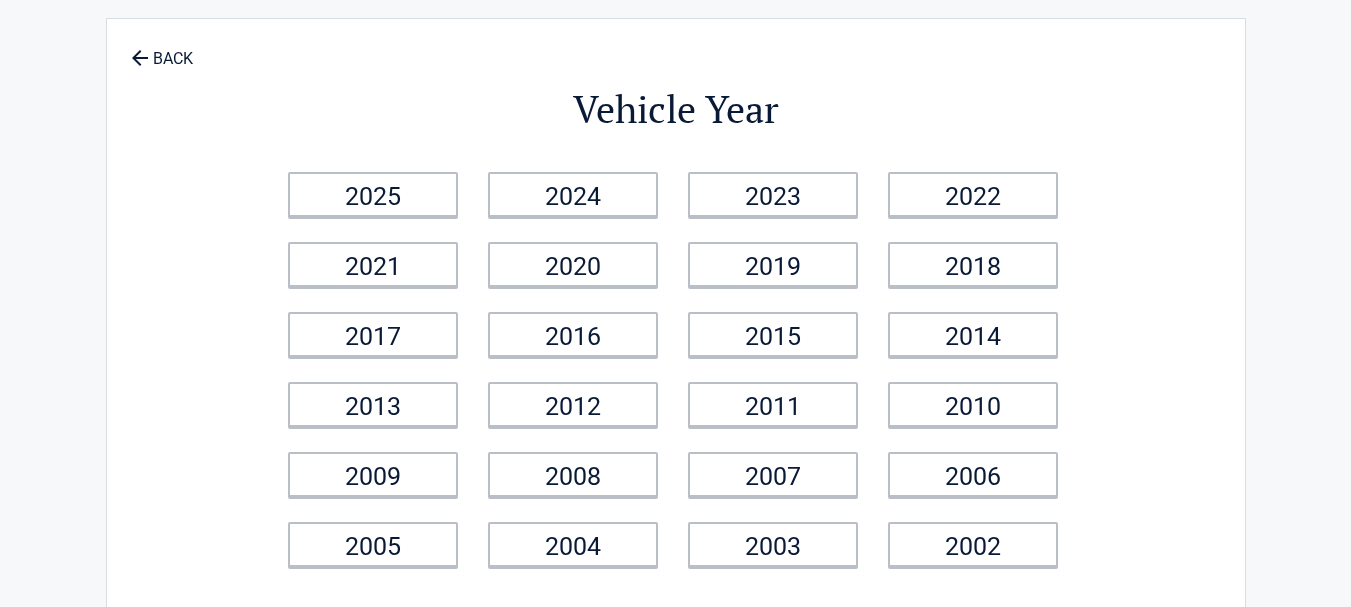 scroll, scrollTop: 0, scrollLeft: 0, axis: both 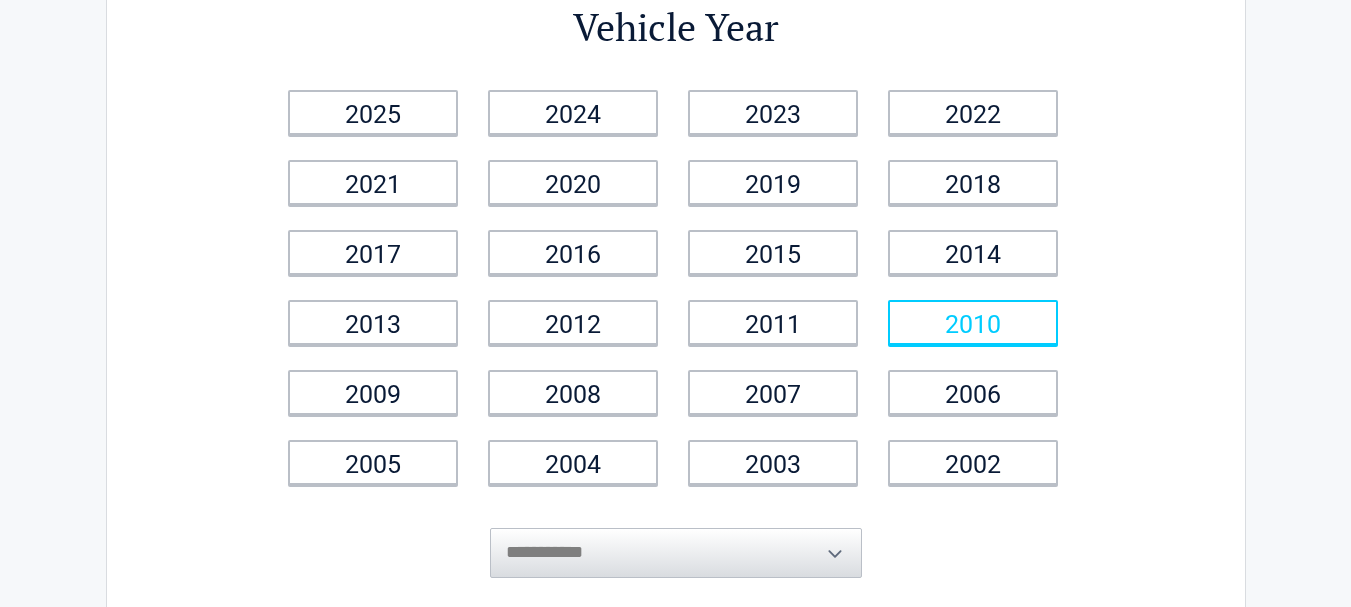 click on "2010" at bounding box center [973, 322] 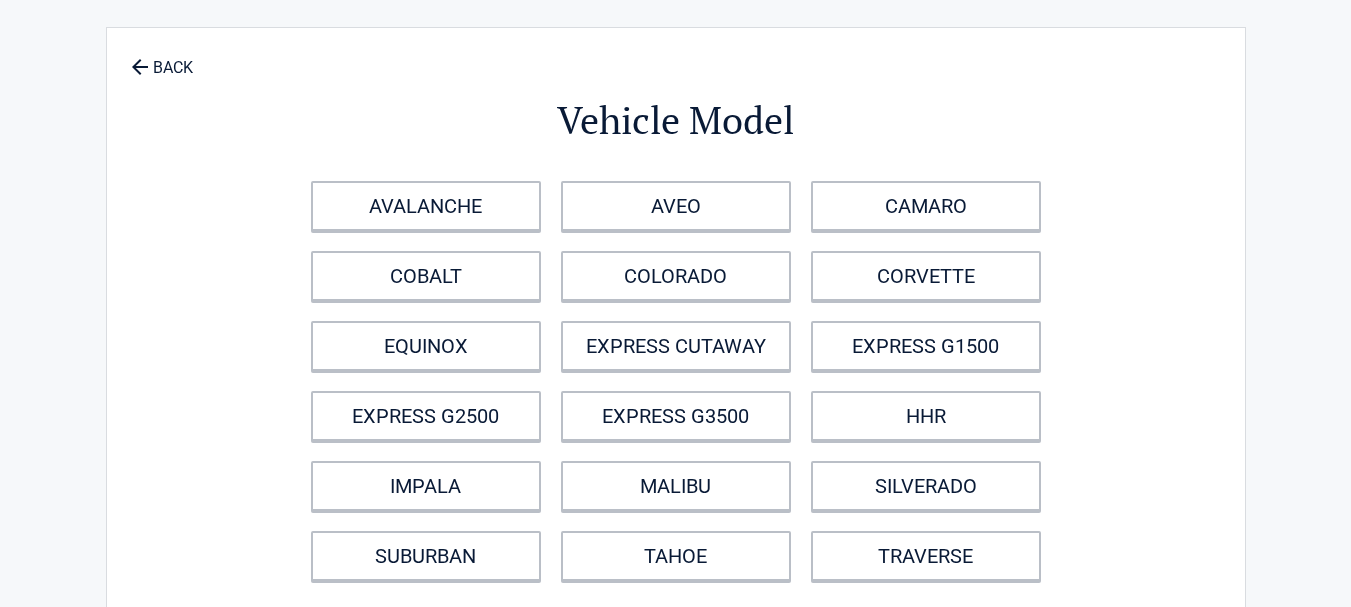 scroll, scrollTop: 0, scrollLeft: 0, axis: both 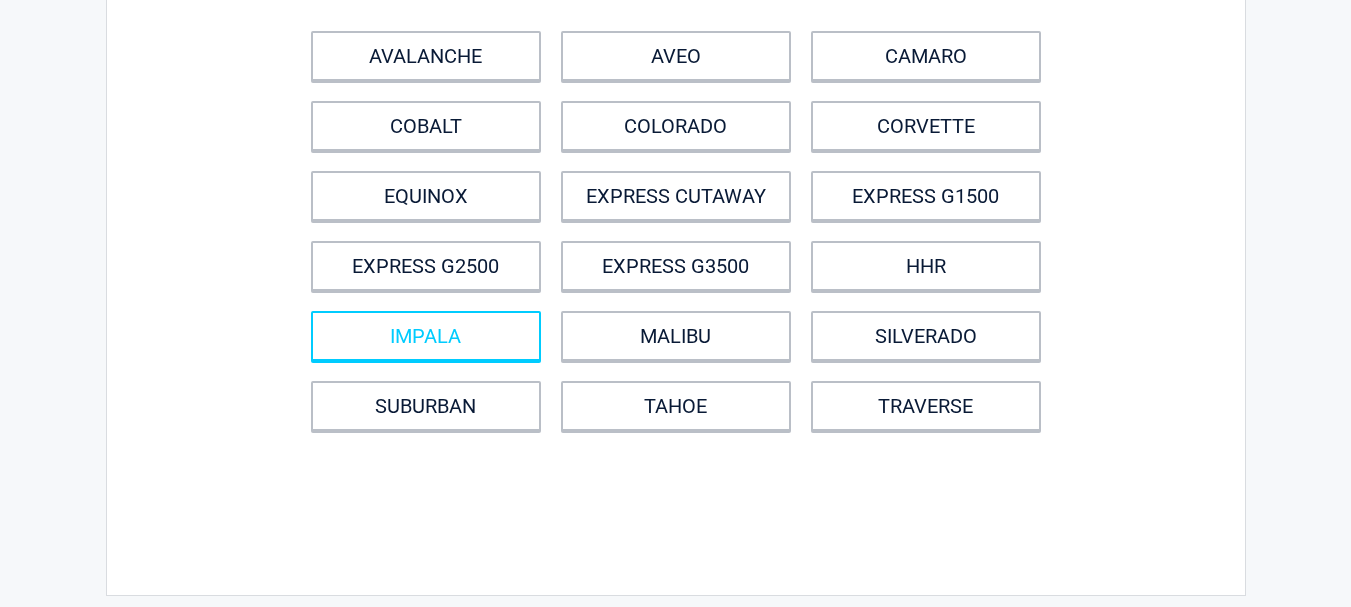 click on "IMPALA" at bounding box center (426, 336) 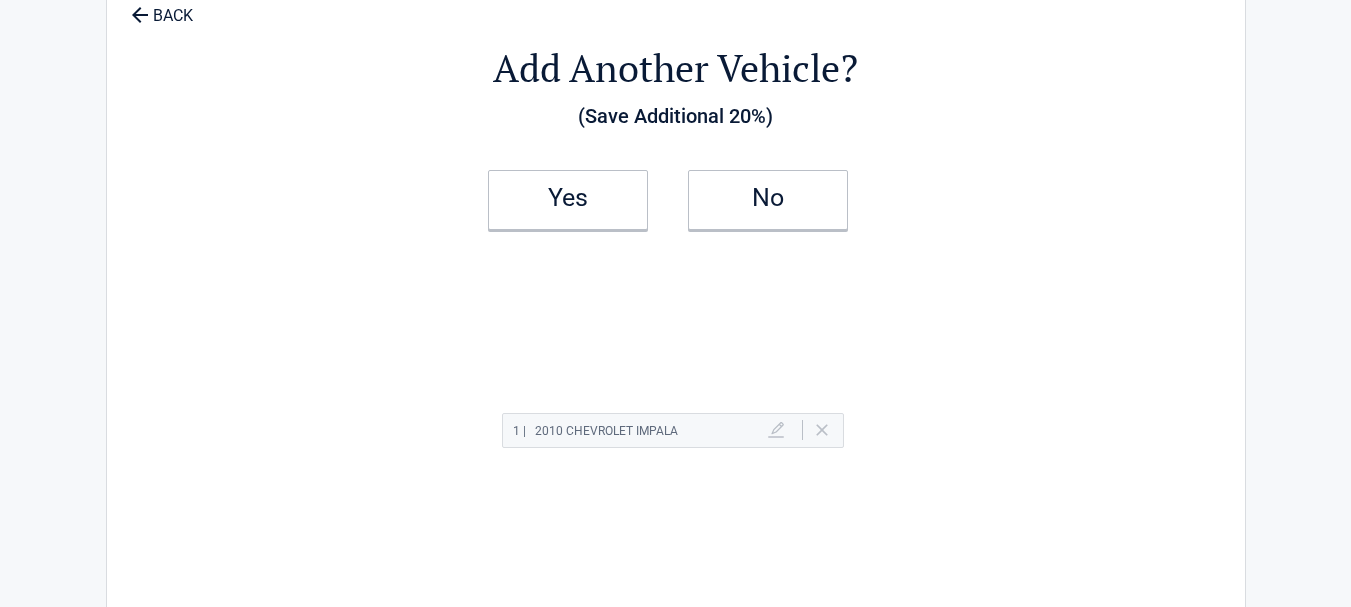 scroll, scrollTop: 0, scrollLeft: 0, axis: both 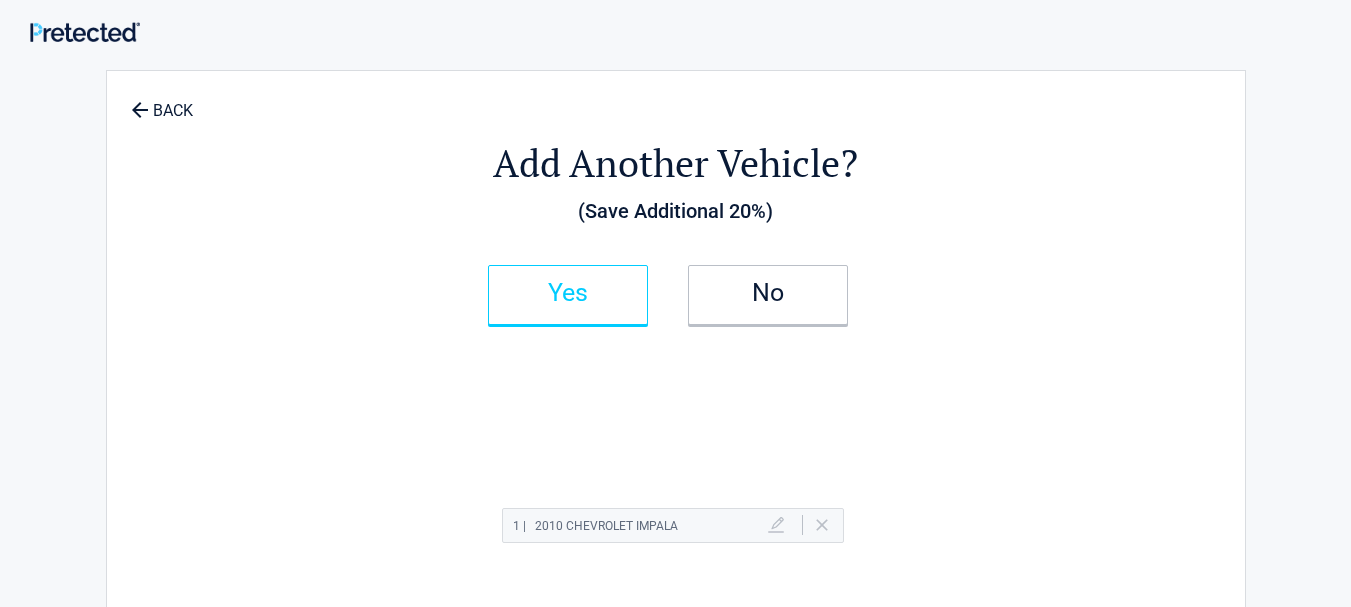 click on "Yes" at bounding box center (568, 293) 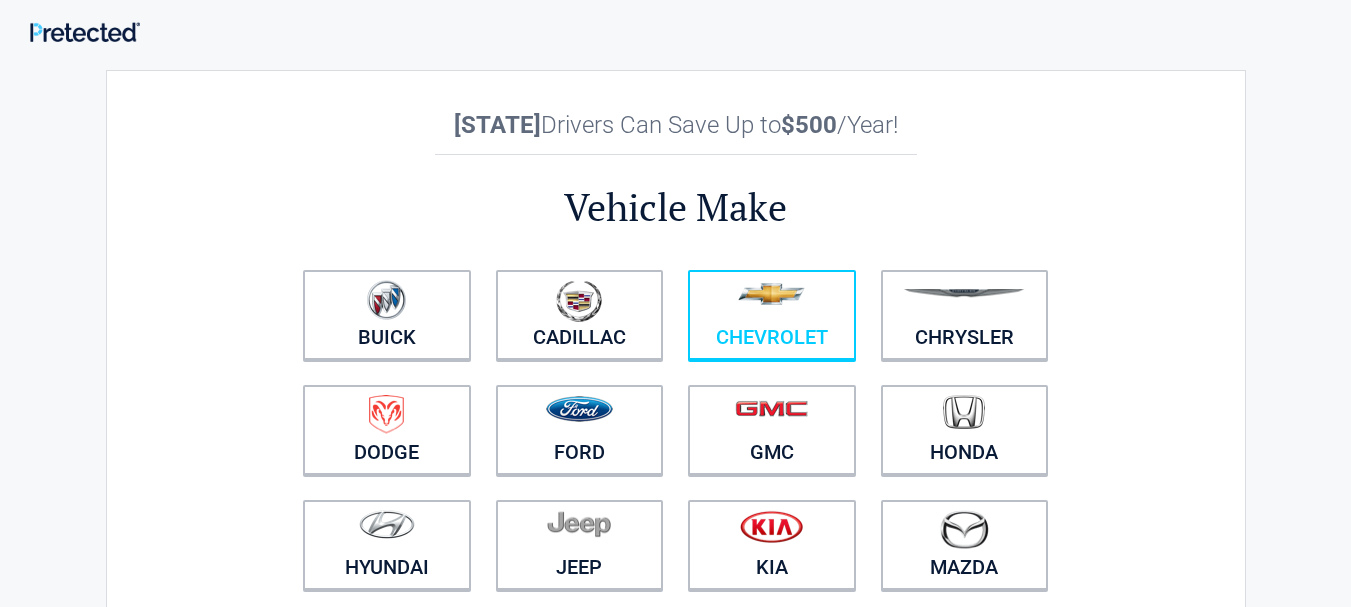 click on "Chevrolet" at bounding box center (772, 315) 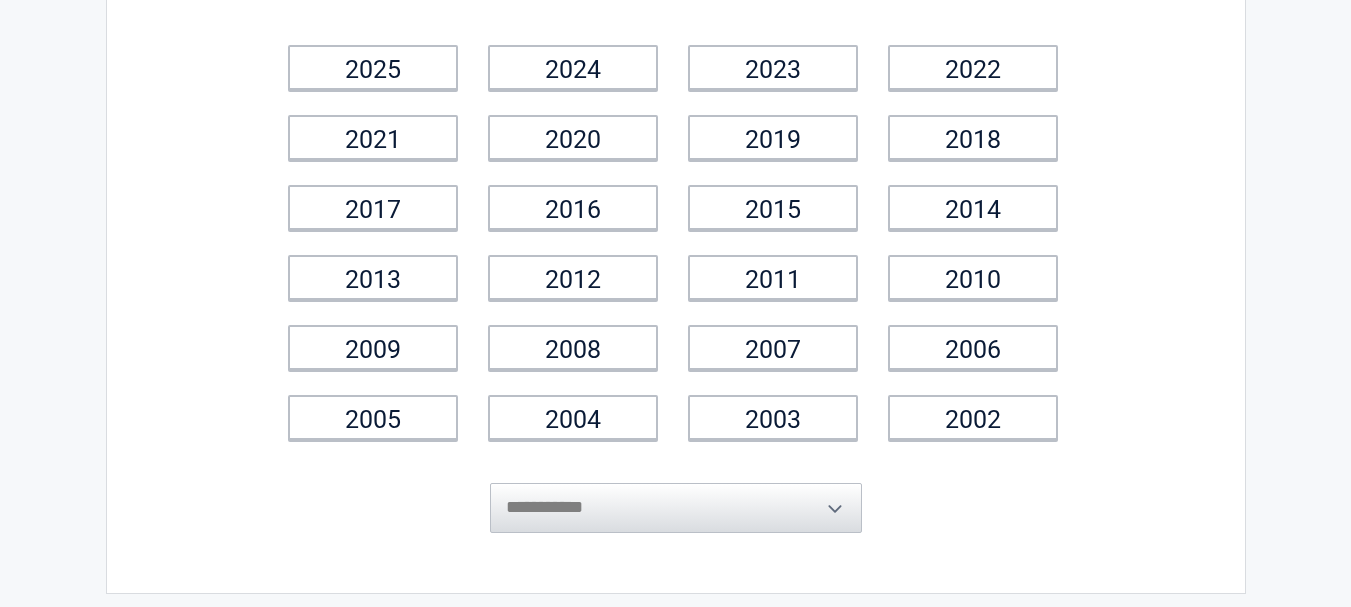 scroll, scrollTop: 182, scrollLeft: 0, axis: vertical 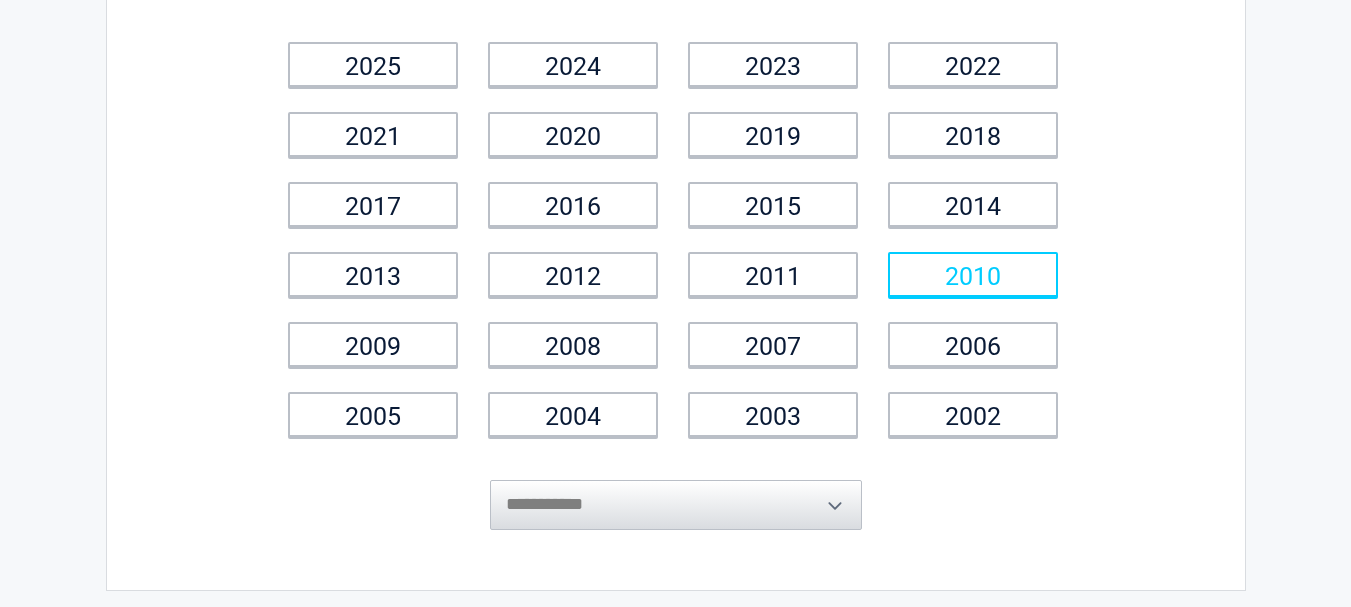 click on "2010" at bounding box center (973, 274) 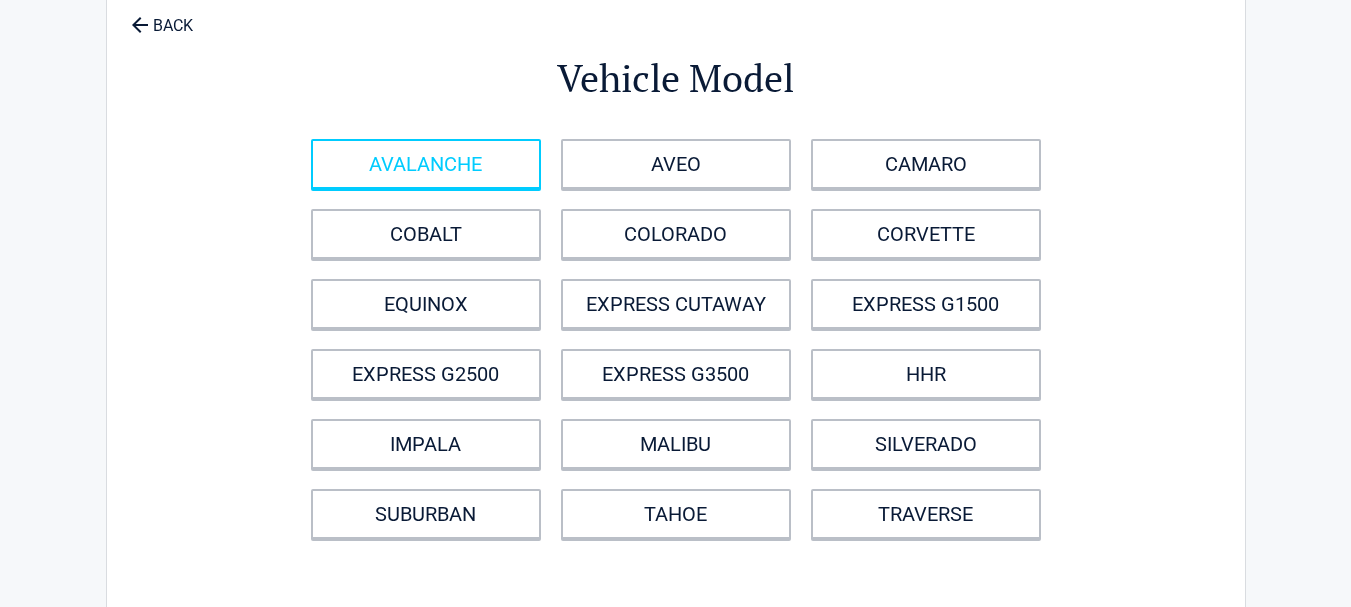 scroll, scrollTop: 0, scrollLeft: 0, axis: both 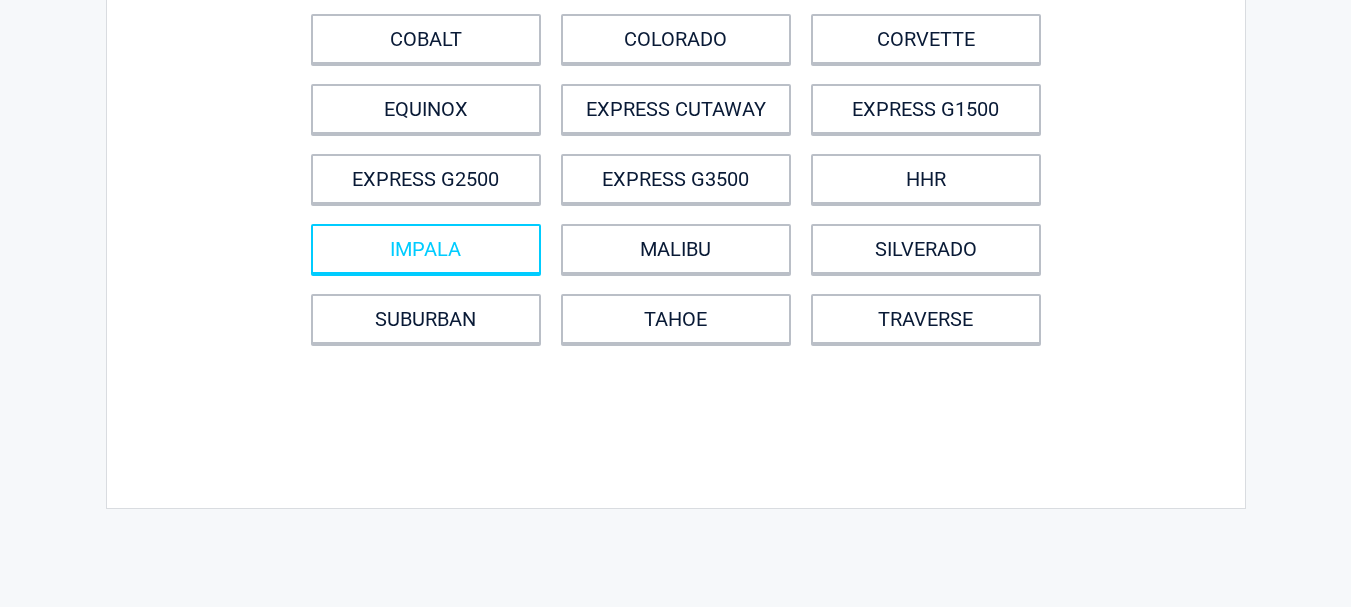 click on "IMPALA" at bounding box center [426, 249] 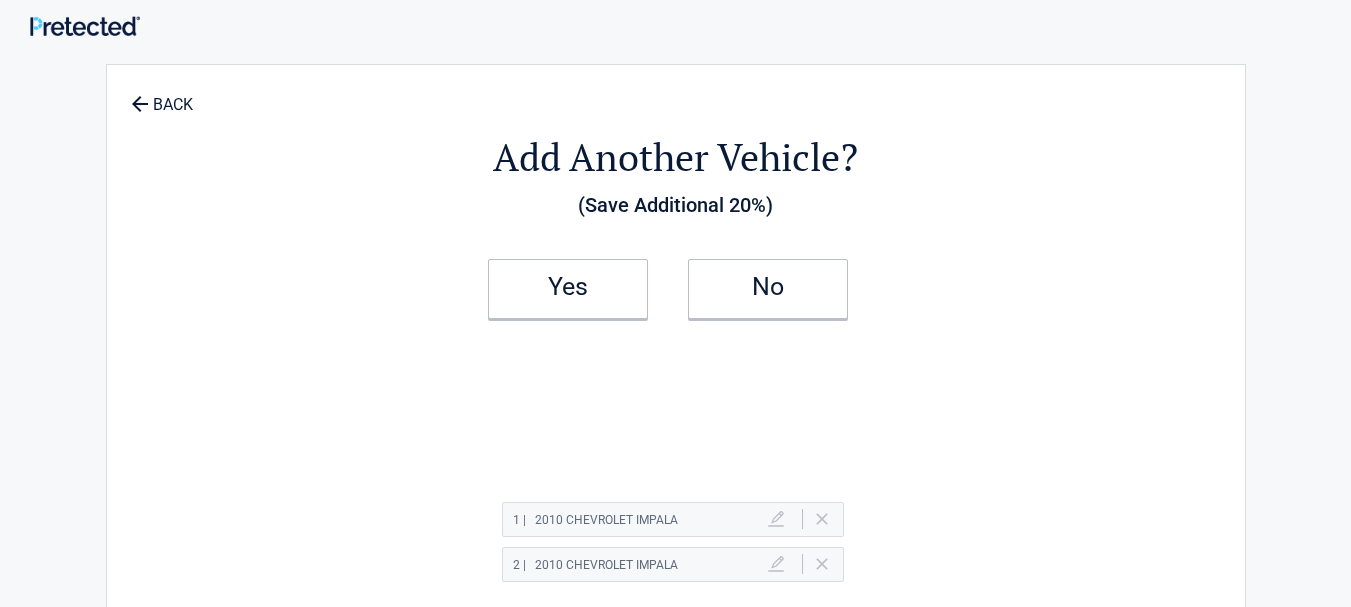scroll, scrollTop: 0, scrollLeft: 0, axis: both 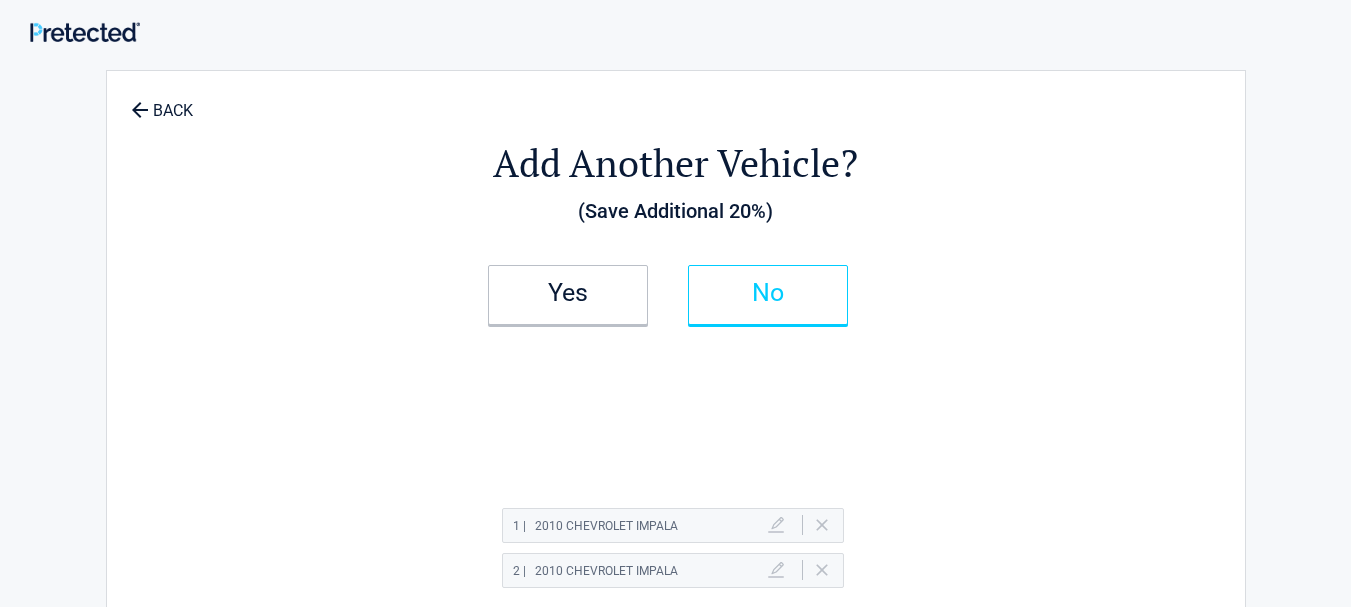click on "No" at bounding box center (768, 293) 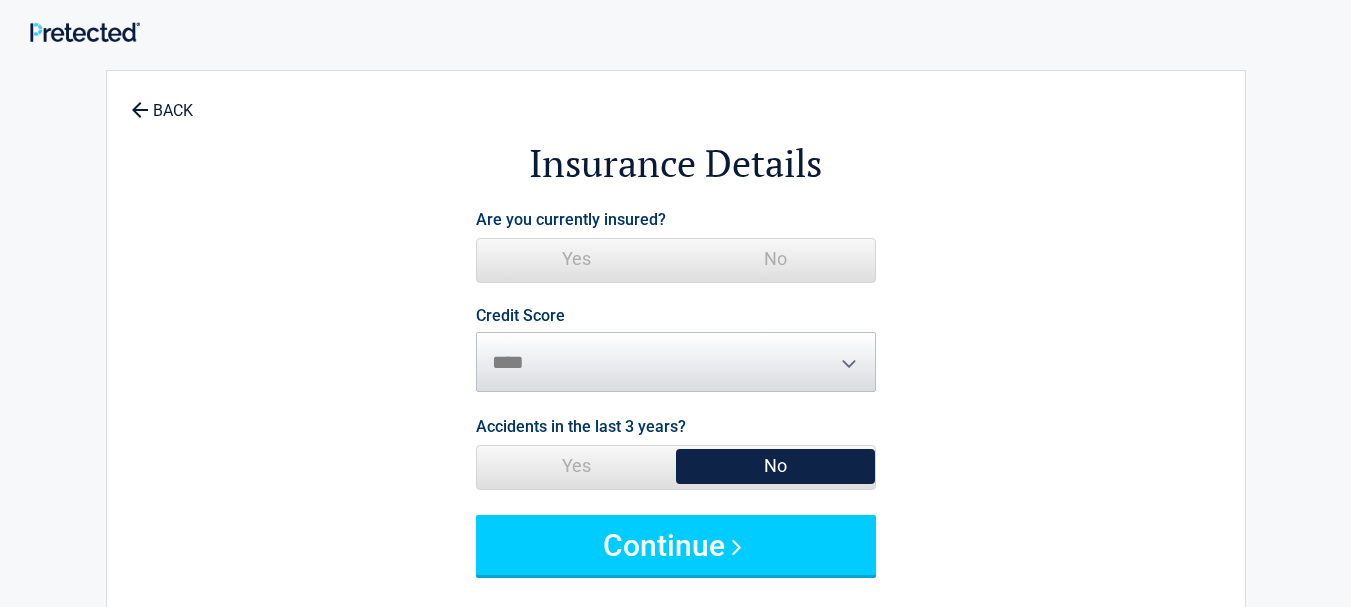 click on "No" at bounding box center (775, 259) 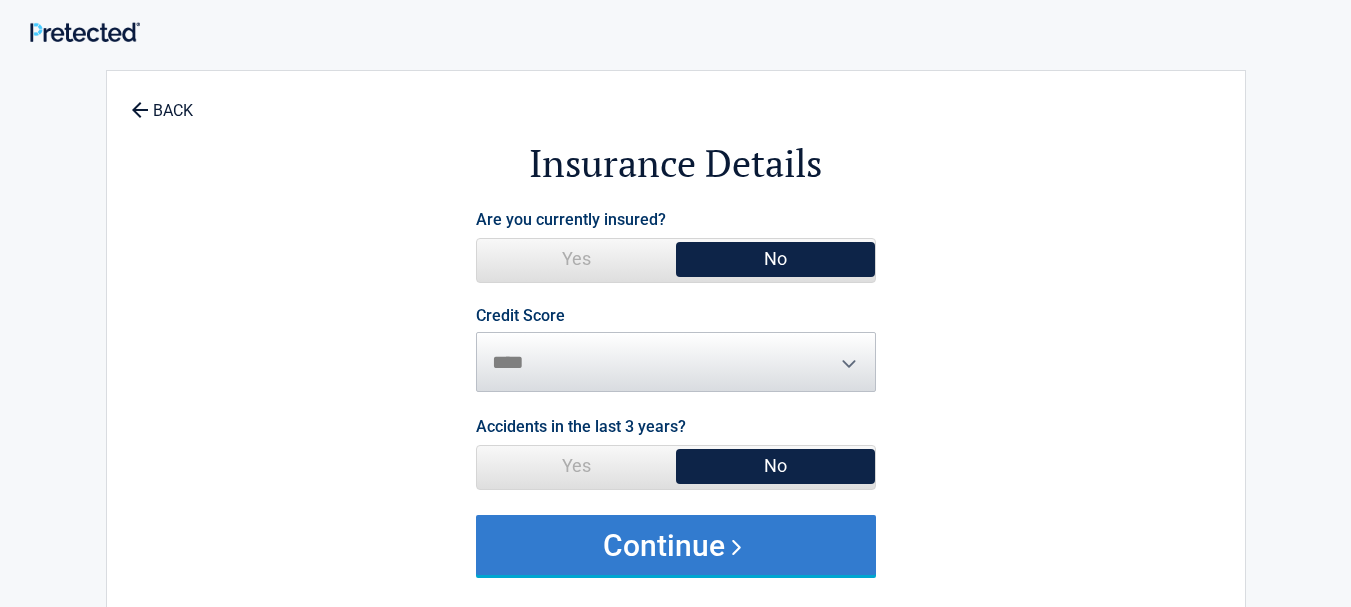 click on "Continue" at bounding box center [676, 545] 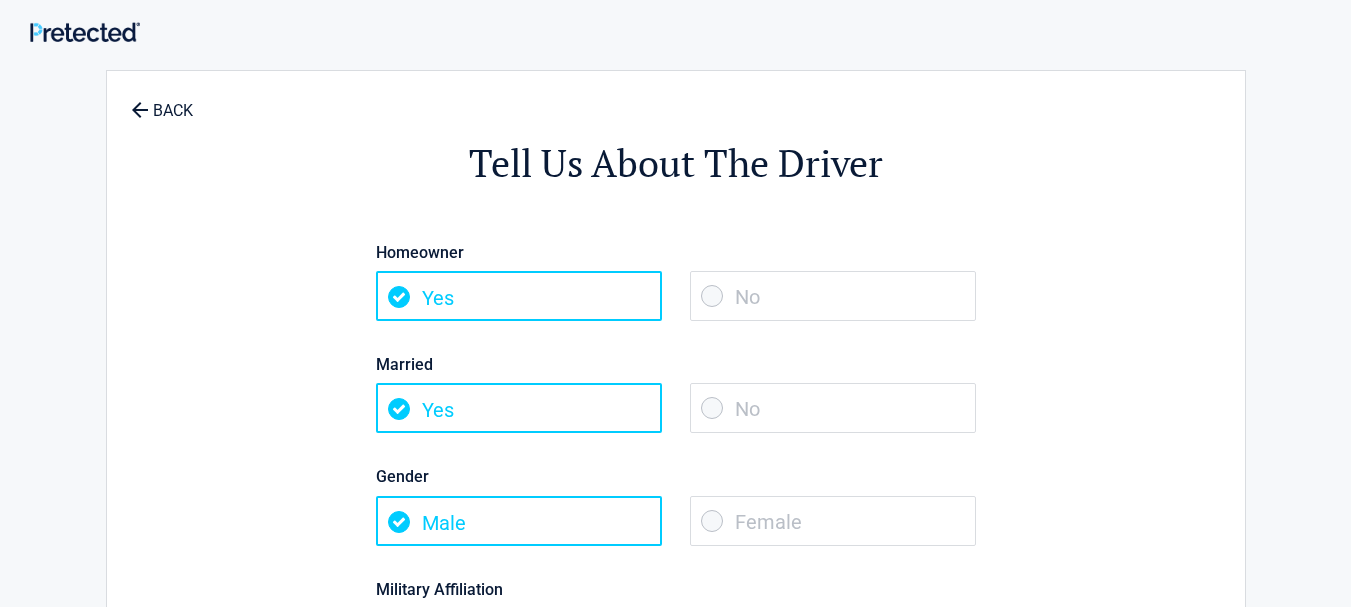 click on "No" at bounding box center (833, 408) 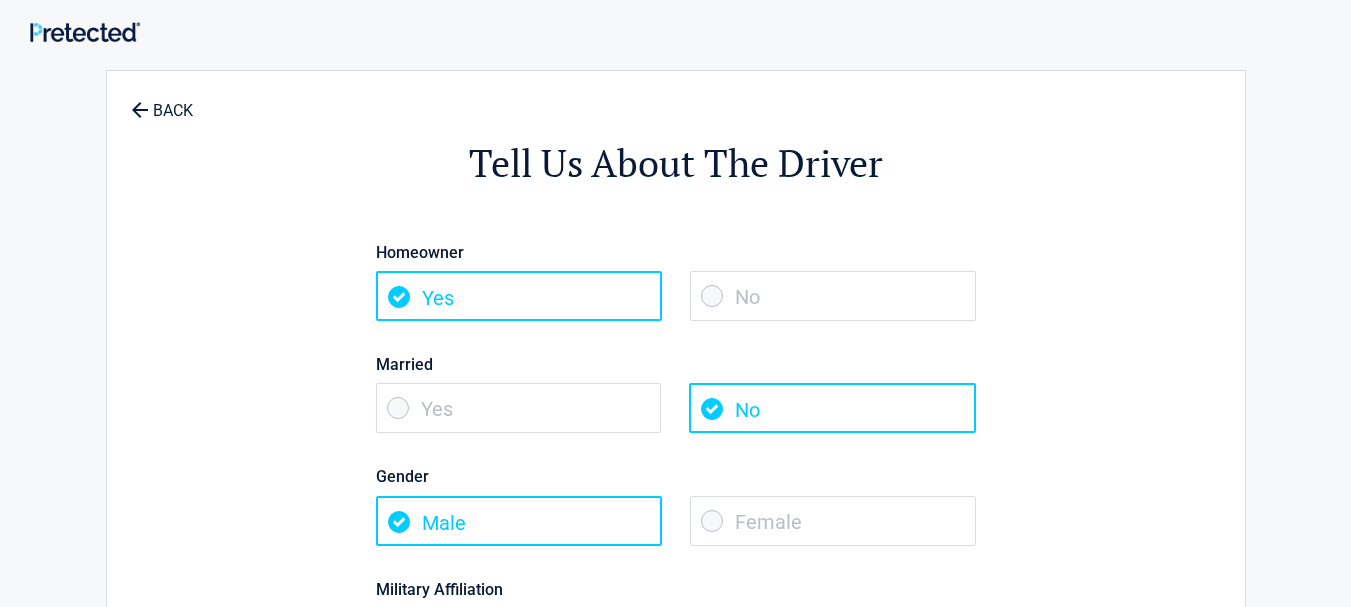 click on "Female" at bounding box center [833, 521] 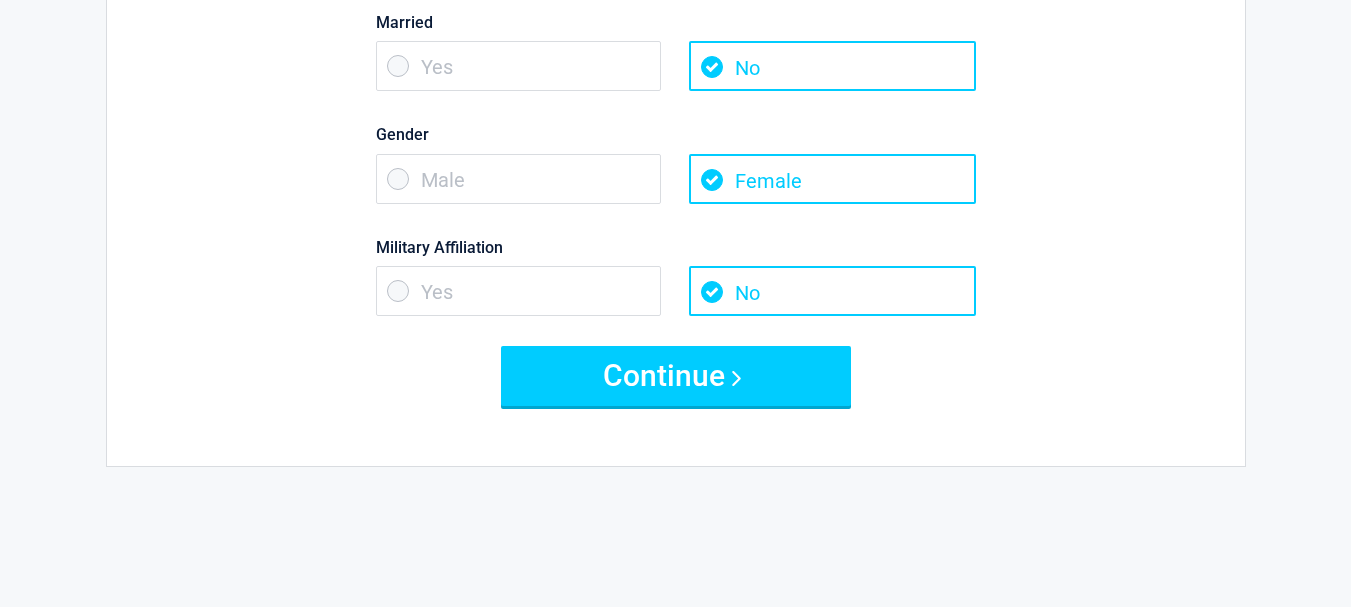 scroll, scrollTop: 336, scrollLeft: 0, axis: vertical 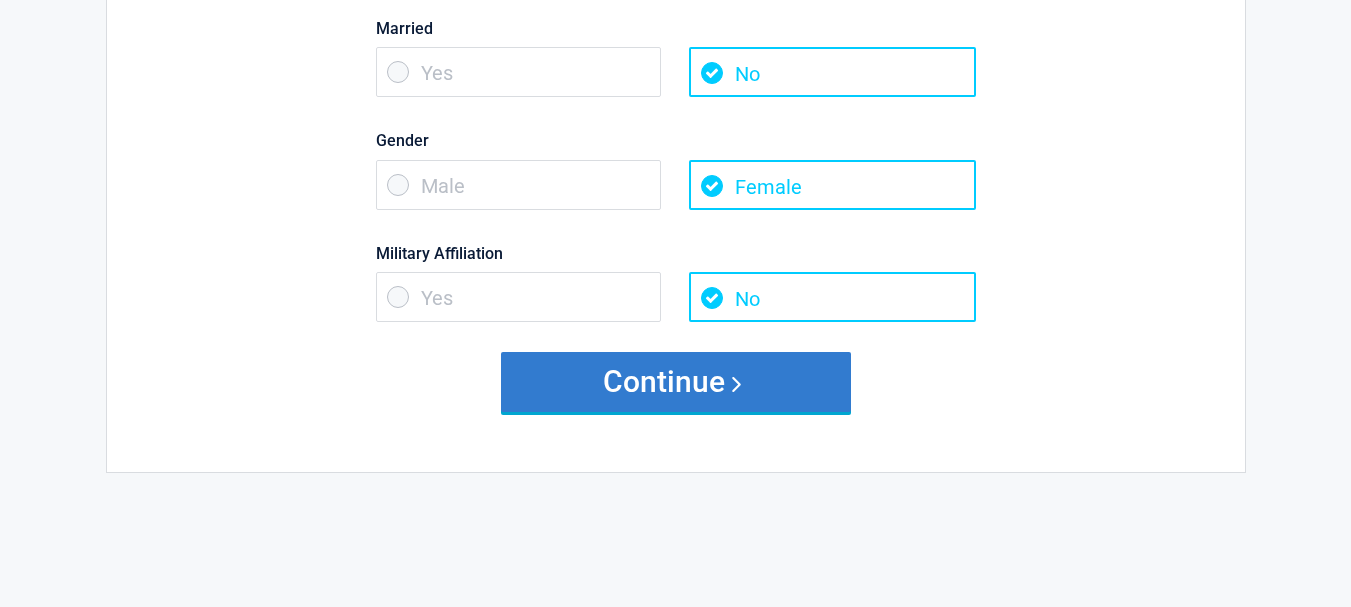 click on "Continue" at bounding box center (676, 382) 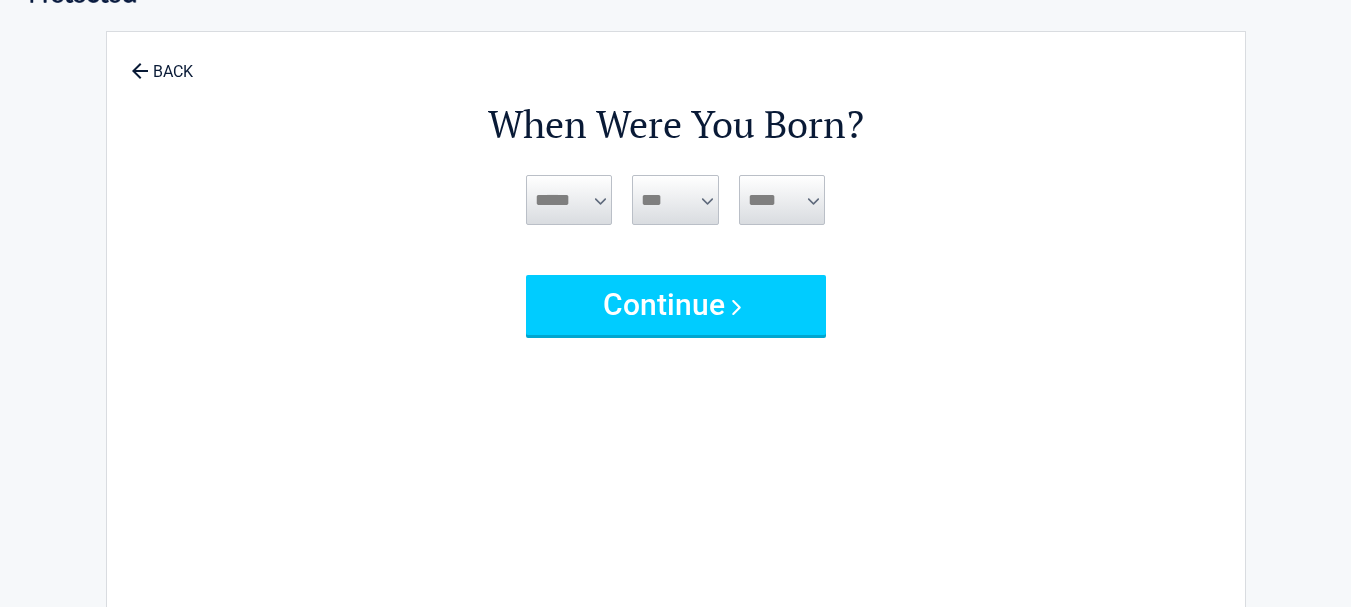 scroll, scrollTop: 0, scrollLeft: 0, axis: both 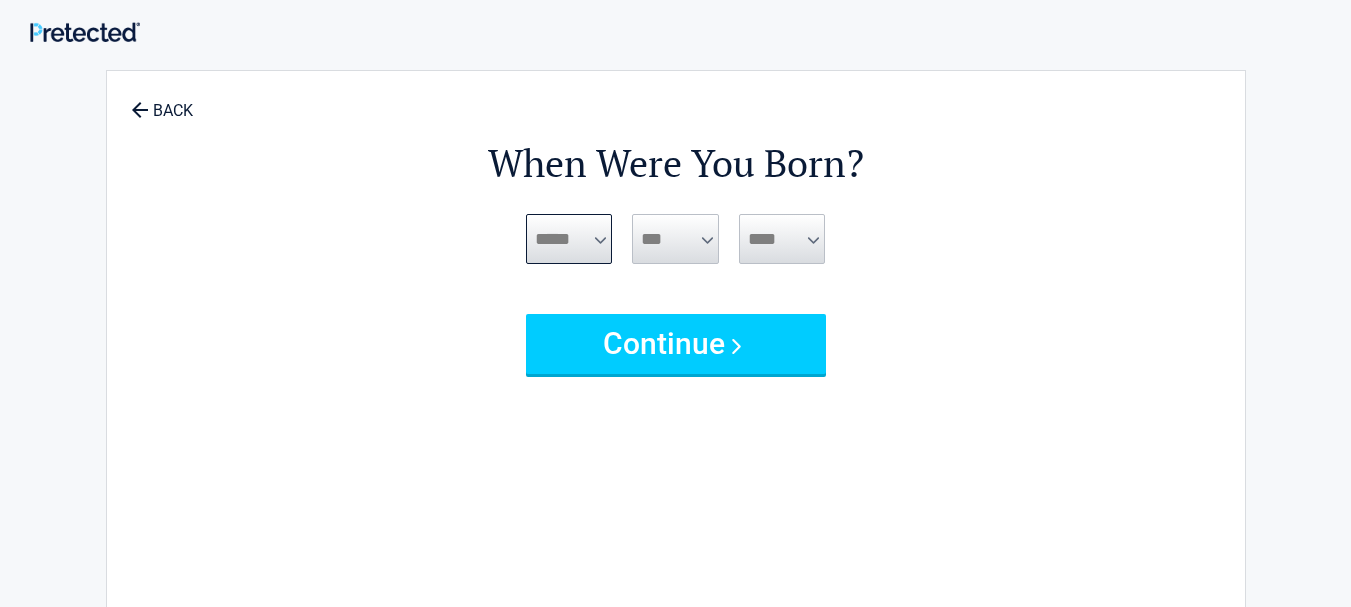 click on "*****
***
***
***
***
***
***
***
***
***
***
***
***" at bounding box center [569, 239] 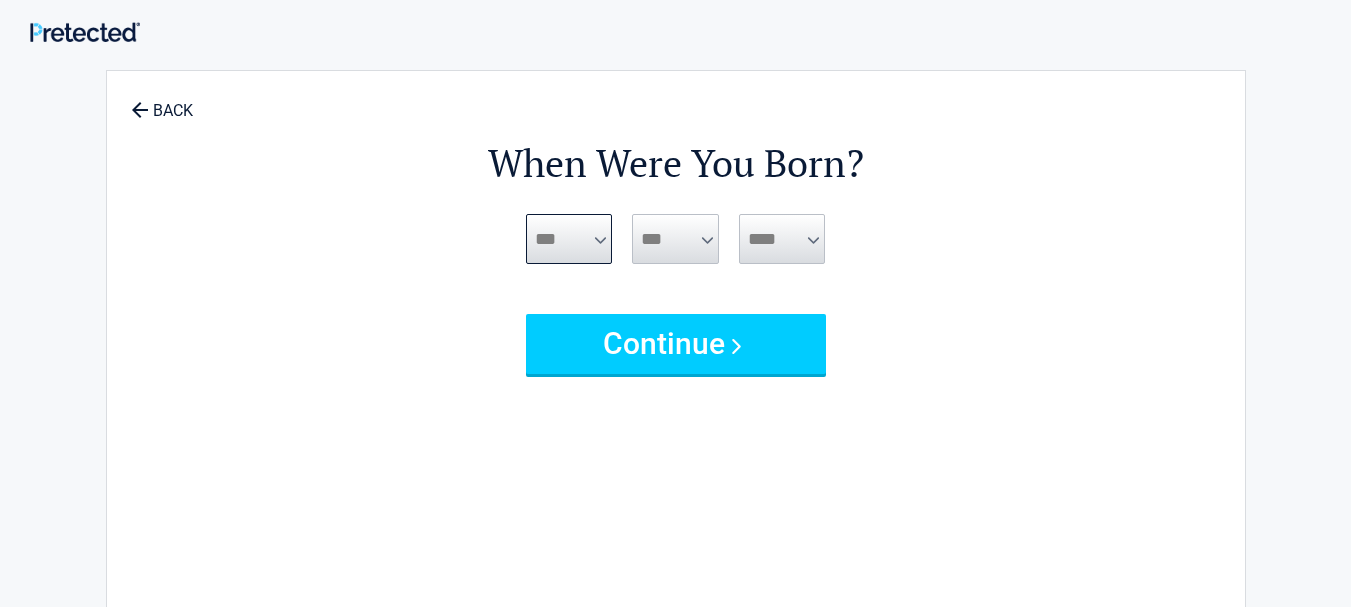 click on "*****
***
***
***
***
***
***
***
***
***
***
***
***" at bounding box center [569, 239] 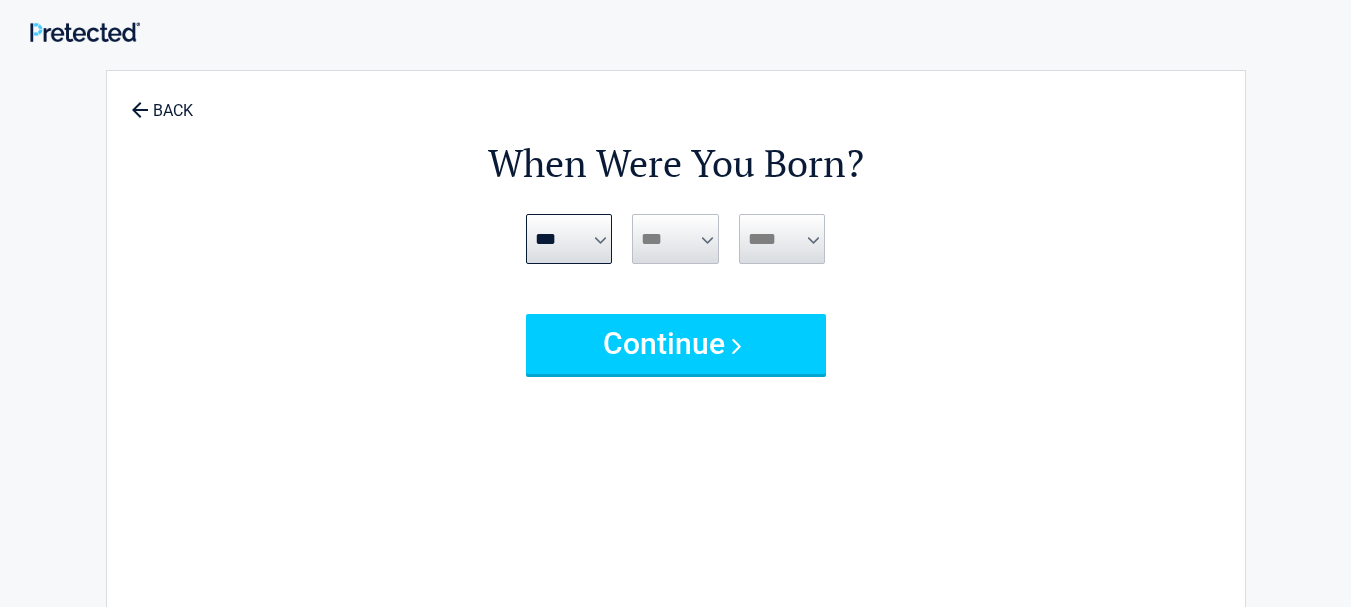 click on "*** * * * * * * * * * ** ** ** ** ** ** ** ** ** ** ** ** ** ** ** ** ** ** ** **" at bounding box center (675, 239) 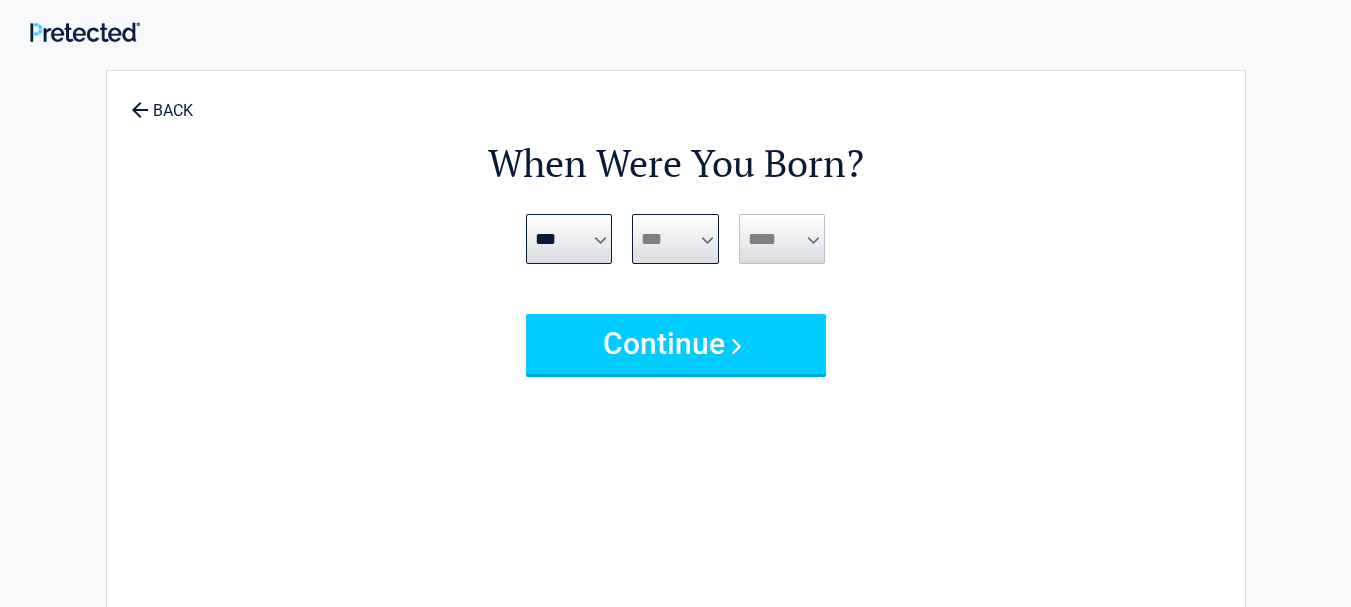 click on "*** * * * * * * * * * ** ** ** ** ** ** ** ** ** ** ** ** ** ** ** ** ** ** ** **" at bounding box center [675, 239] 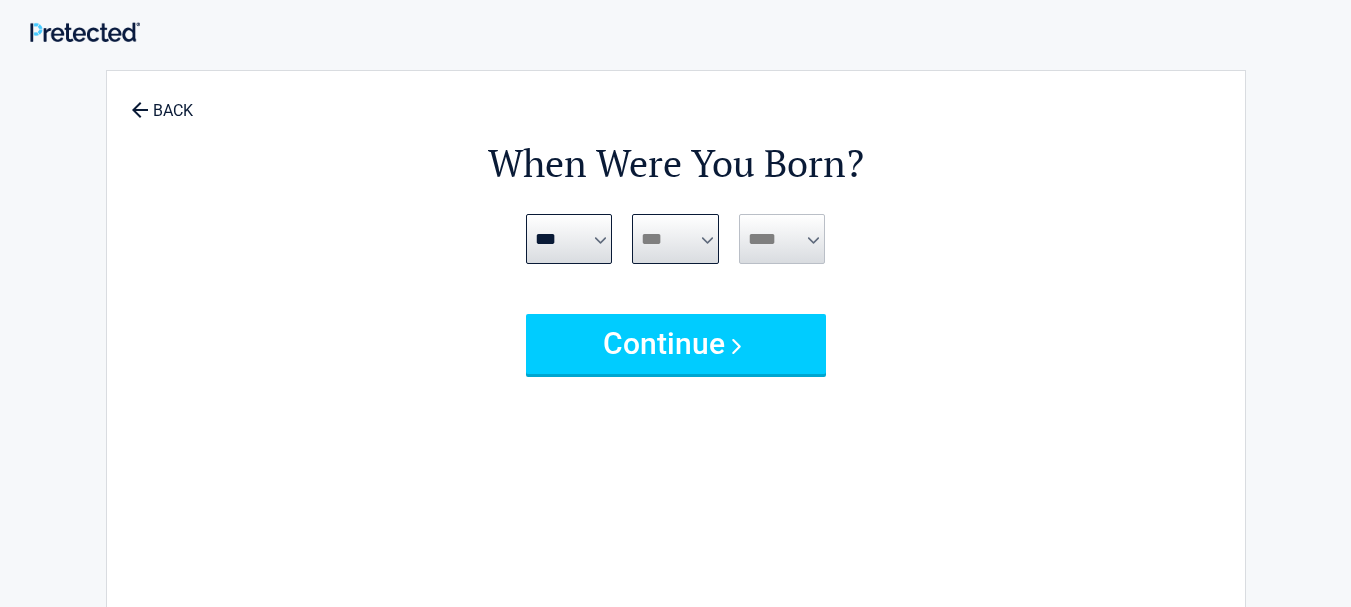 select on "**" 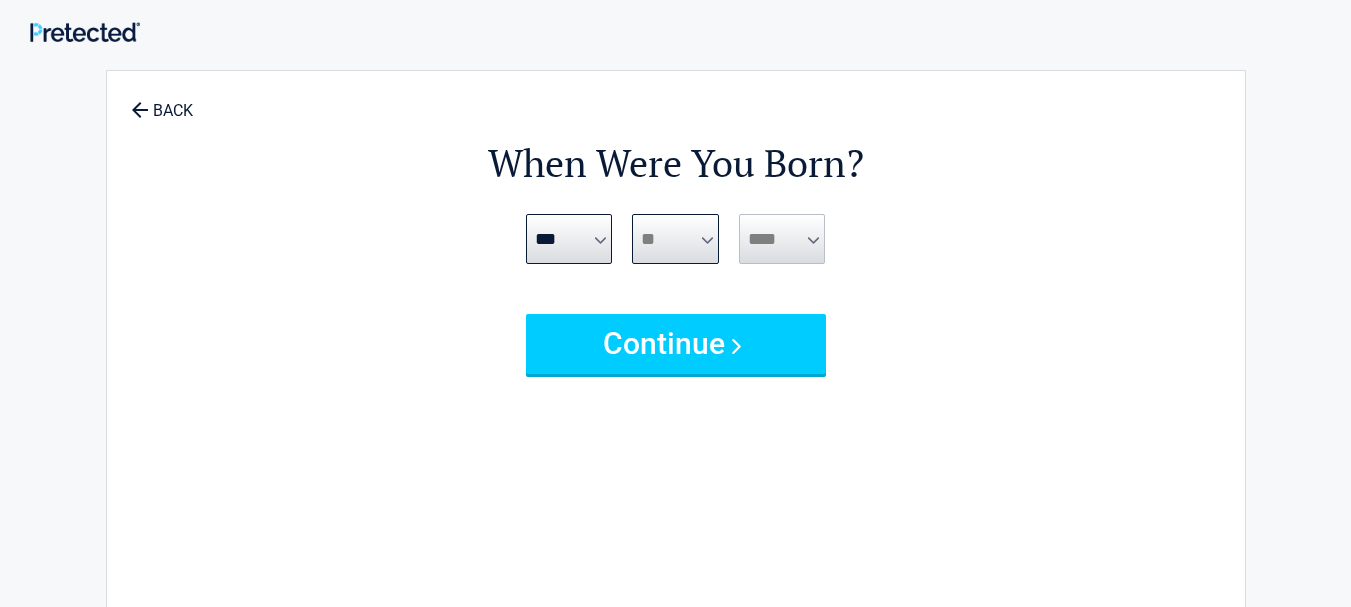 click on "*** * * * * * * * * * ** ** ** ** ** ** ** ** ** ** ** ** ** ** ** ** ** ** ** **" at bounding box center [675, 239] 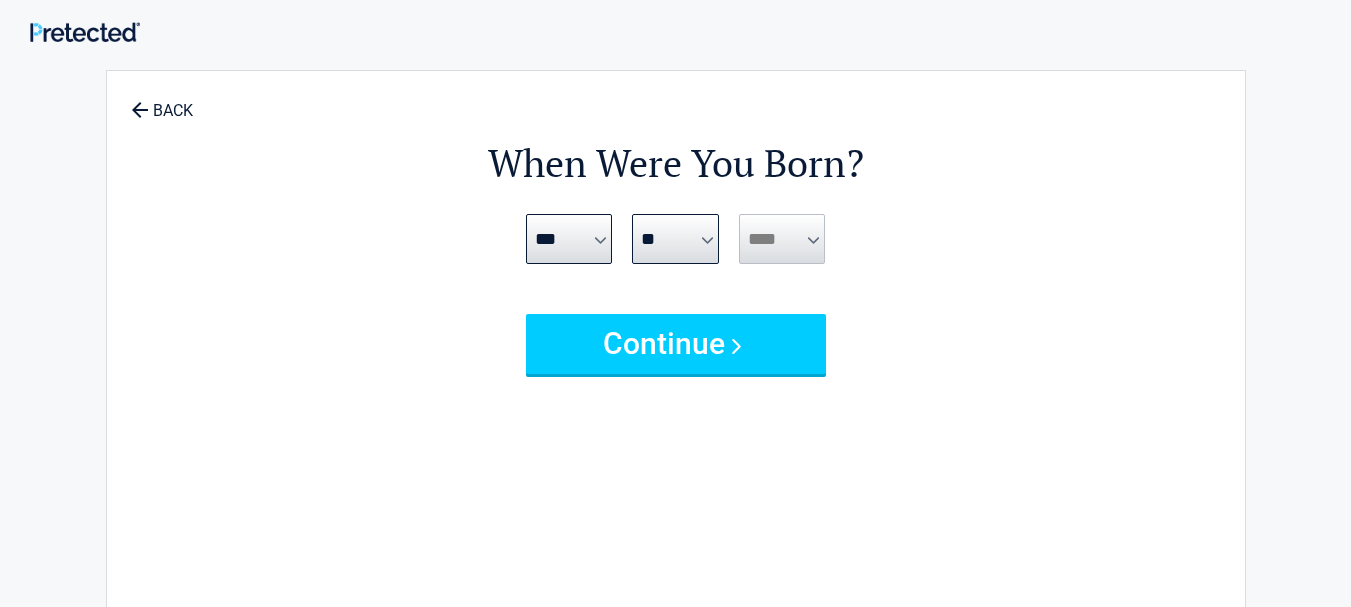 click on "****
****
****
****
****
****
****
****
****
****
****
****
****
****
****
****
****
****
****
****
****
****
****
****
****
****
****
****
****
****
****
****
****
****
****
****
****
****
****
****
****
****
****
****
****
****
****
****
****
****
****
****
****
****
****
****
****
****
****
****
****
****
**** ****" at bounding box center [782, 239] 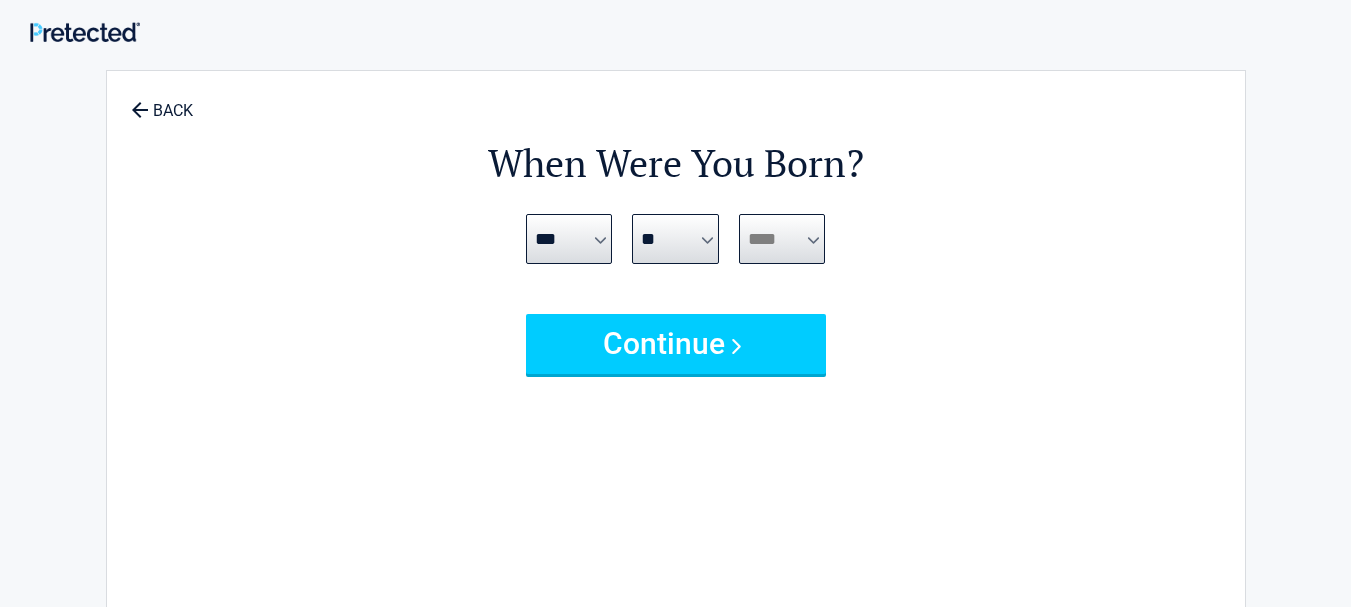 click on "****
****
****
****
****
****
****
****
****
****
****
****
****
****
****
****
****
****
****
****
****
****
****
****
****
****
****
****
****
****
****
****
****
****
****
****
****
****
****
****
****
****
****
****
****
****
****
****
****
****
****
****
****
****
****
****
****
****
****
****
****
****
****
****" at bounding box center [782, 239] 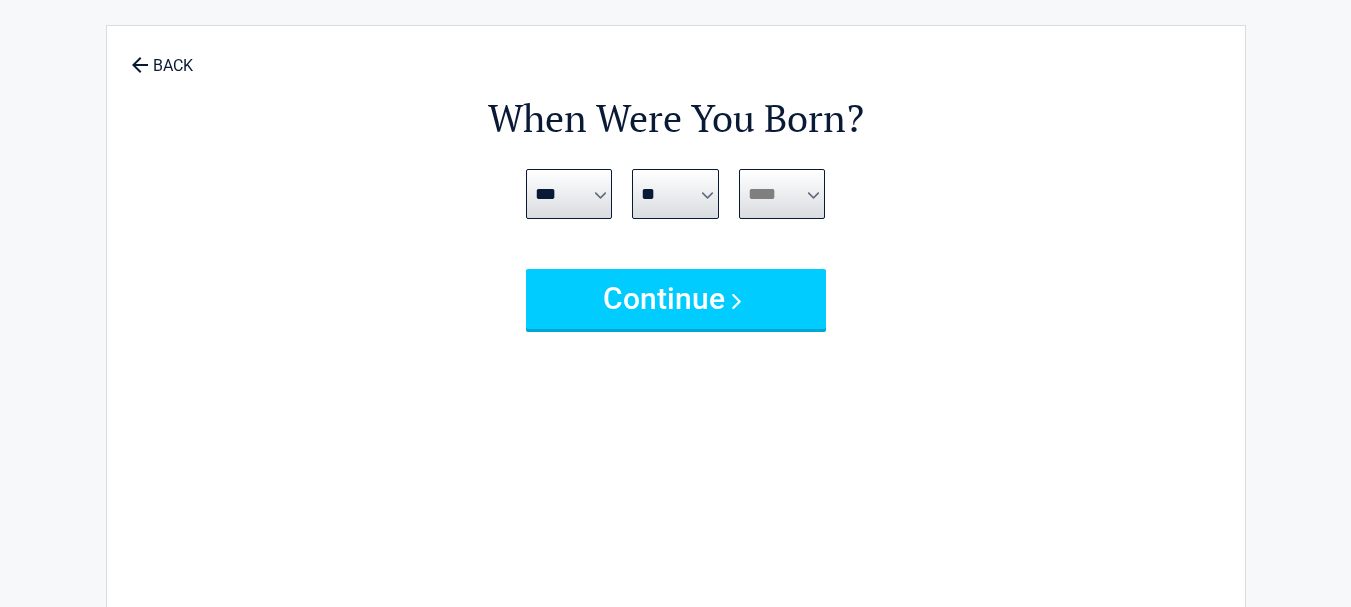 scroll, scrollTop: 42, scrollLeft: 0, axis: vertical 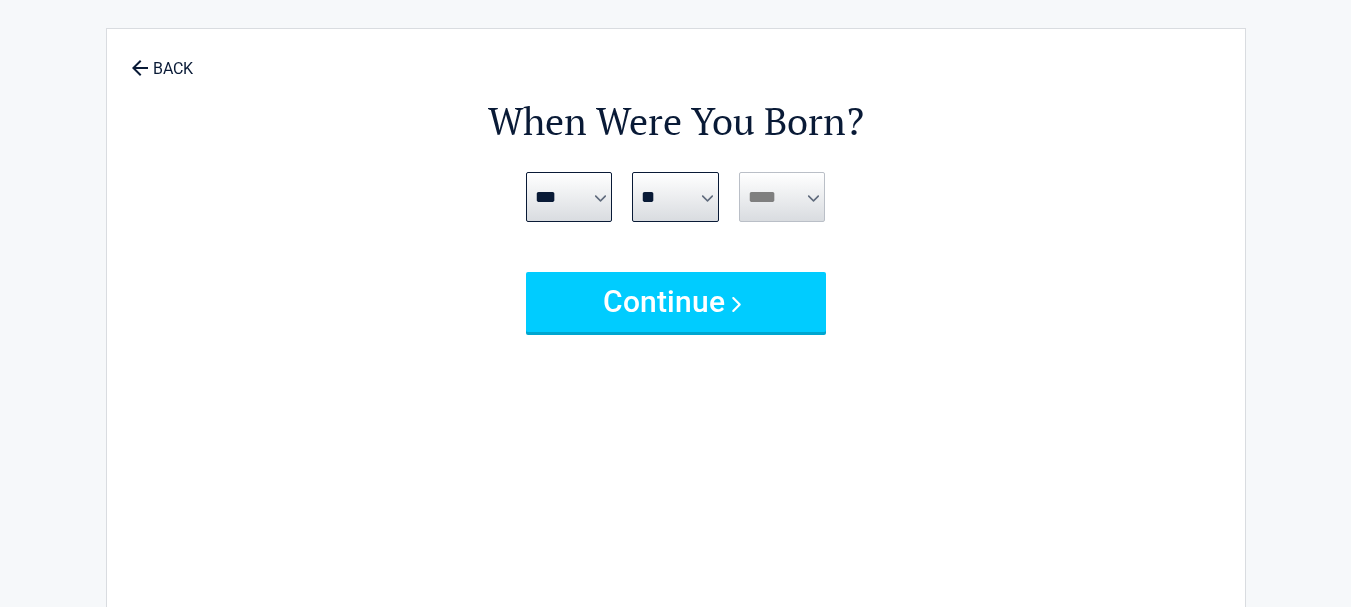 click on "****
****
****
****
****
****
****
****
****
****
****
****
****
****
****
****
****
****
****
****
****
****
****
****
****
****
****
****
****
****
****
****
****
****
****
****
****
****
****
****
****
****
****
****
****
****
****
****
****
****
****
****
****
****
****
****
****
****
****
****
****
****
**** ****" at bounding box center [782, 197] 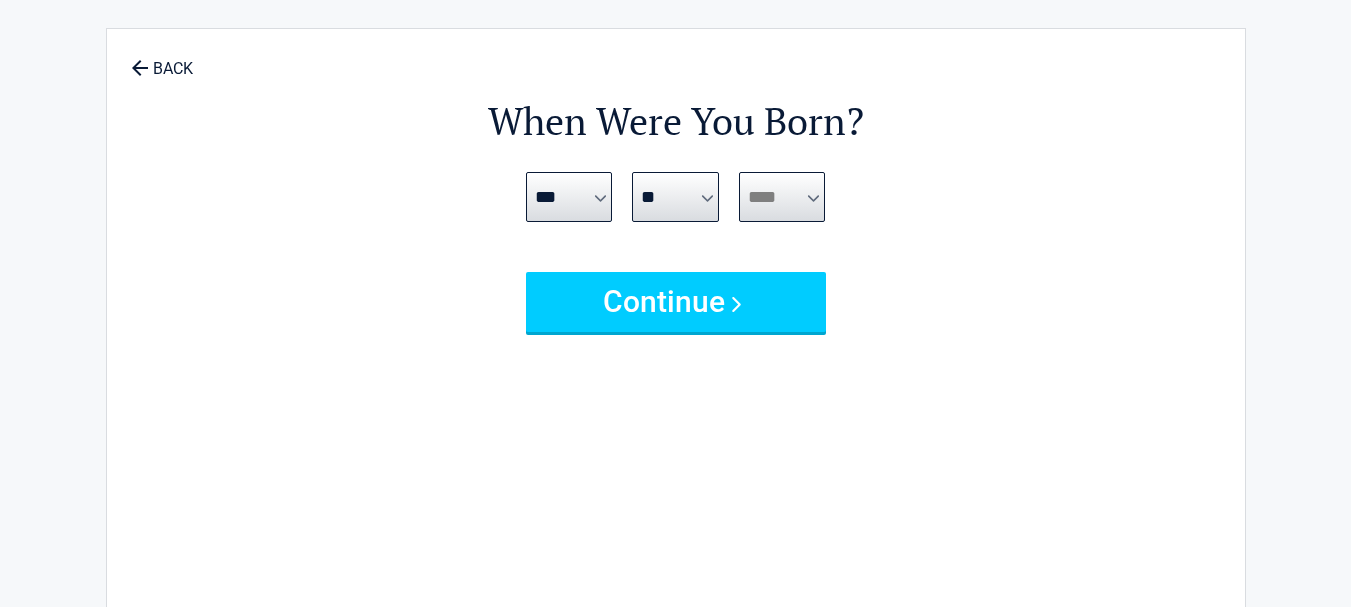 click on "****
****
****
****
****
****
****
****
****
****
****
****
****
****
****
****
****
****
****
****
****
****
****
****
****
****
****
****
****
****
****
****
****
****
****
****
****
****
****
****
****
****
****
****
****
****
****
****
****
****
****
****
****
****
****
****
****
****
****
****
****
****
****
****" at bounding box center [782, 197] 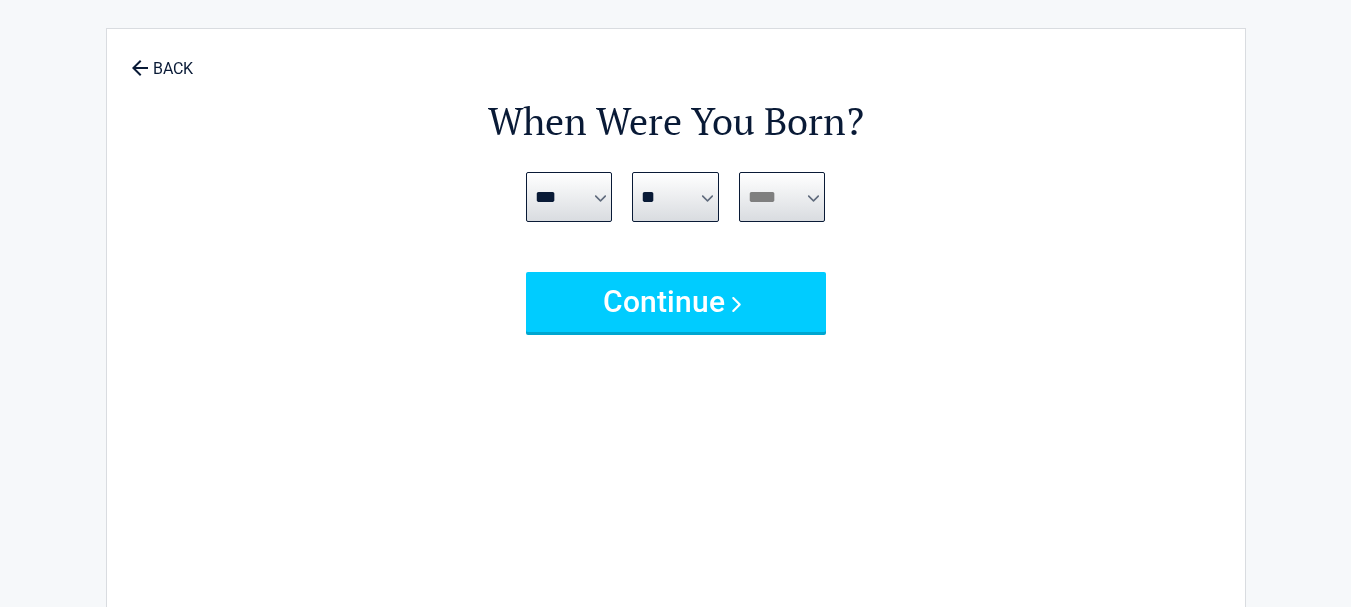click on "****
****
****
****
****
****
****
****
****
****
****
****
****
****
****
****
****
****
****
****
****
****
****
****
****
****
****
****
****
****
****
****
****
****
****
****
****
****
****
****
****
****
****
****
****
****
****
****
****
****
****
****
****
****
****
****
****
****
****
****
****
****
****
****" at bounding box center (782, 197) 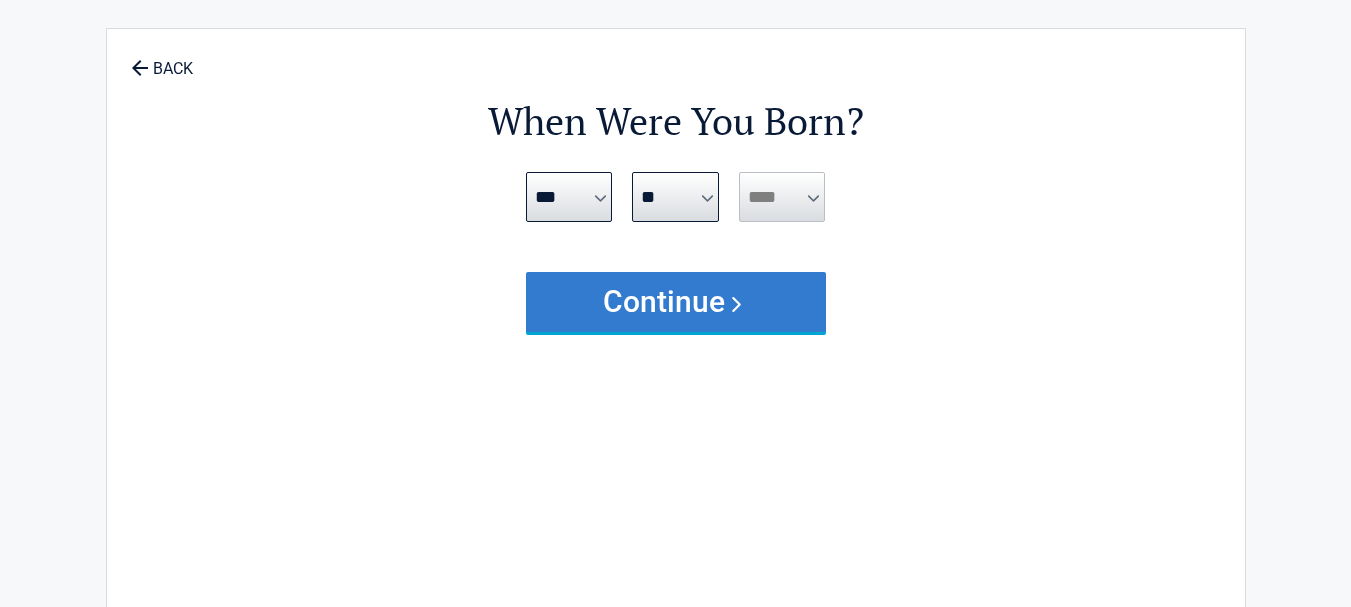 click on "Continue" at bounding box center [676, 302] 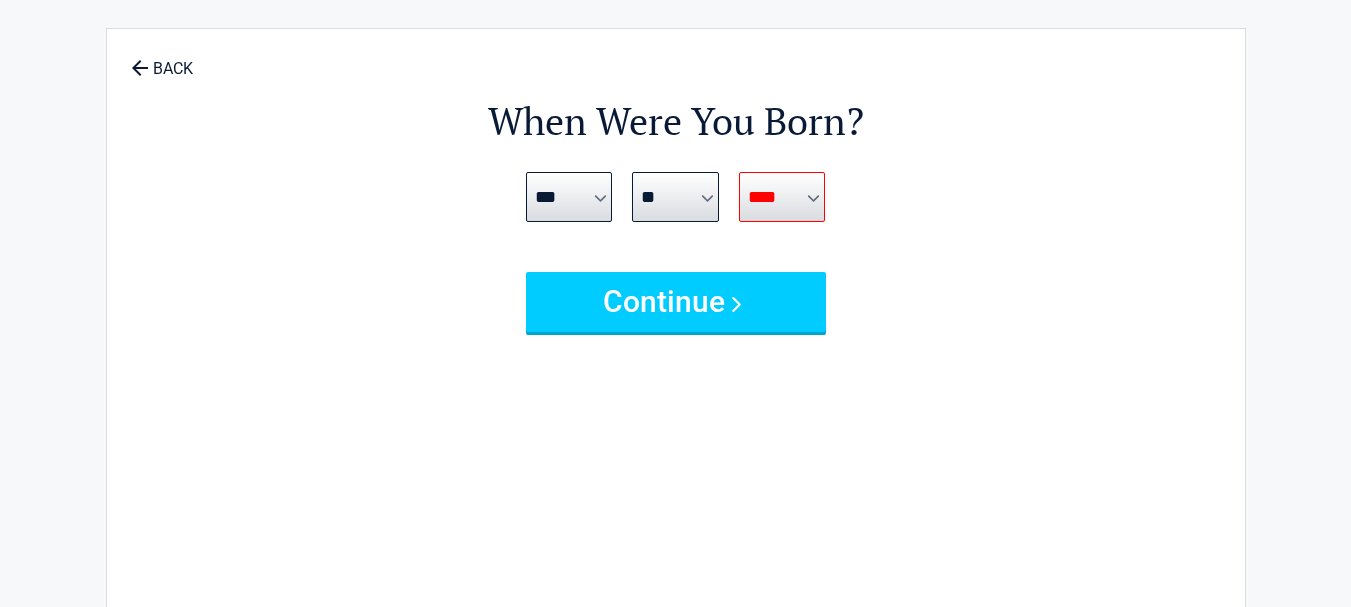 click on "****
****
****
****
****
****
****
****
****
****
****
****
****
****
****
****
****
****
****
****
****
****
****
****
****
****
****
****
****
****
****
****
****
****
****
****
****
****
****
****
****
****
****
****
****
****
****
****
****
****
****
****
****
****
****
****
****
****
****
****
****
****
**** ****" at bounding box center [782, 197] 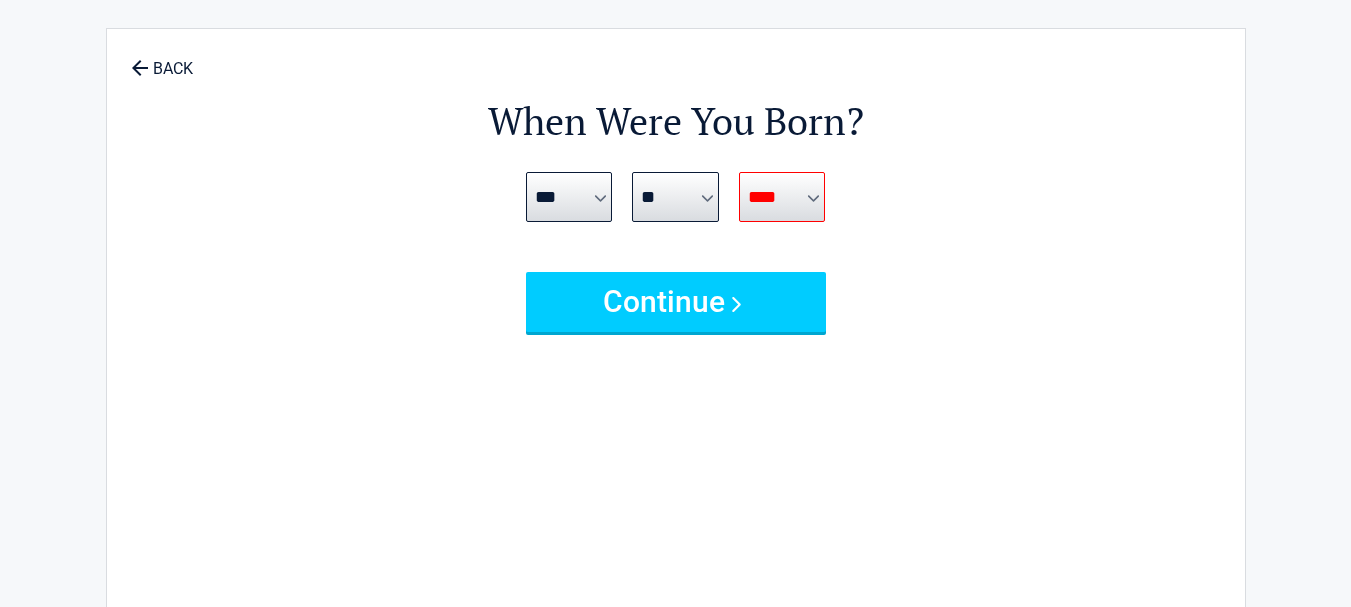 click on "****
****
****
****
****
****
****
****
****
****
****
****
****
****
****
****
****
****
****
****
****
****
****
****
****
****
****
****
****
****
****
****
****
****
****
****
****
****
****
****
****
****
****
****
****
****
****
****
****
****
****
****
****
****
****
****
****
****
****
****
****
****
****
****" at bounding box center [782, 197] 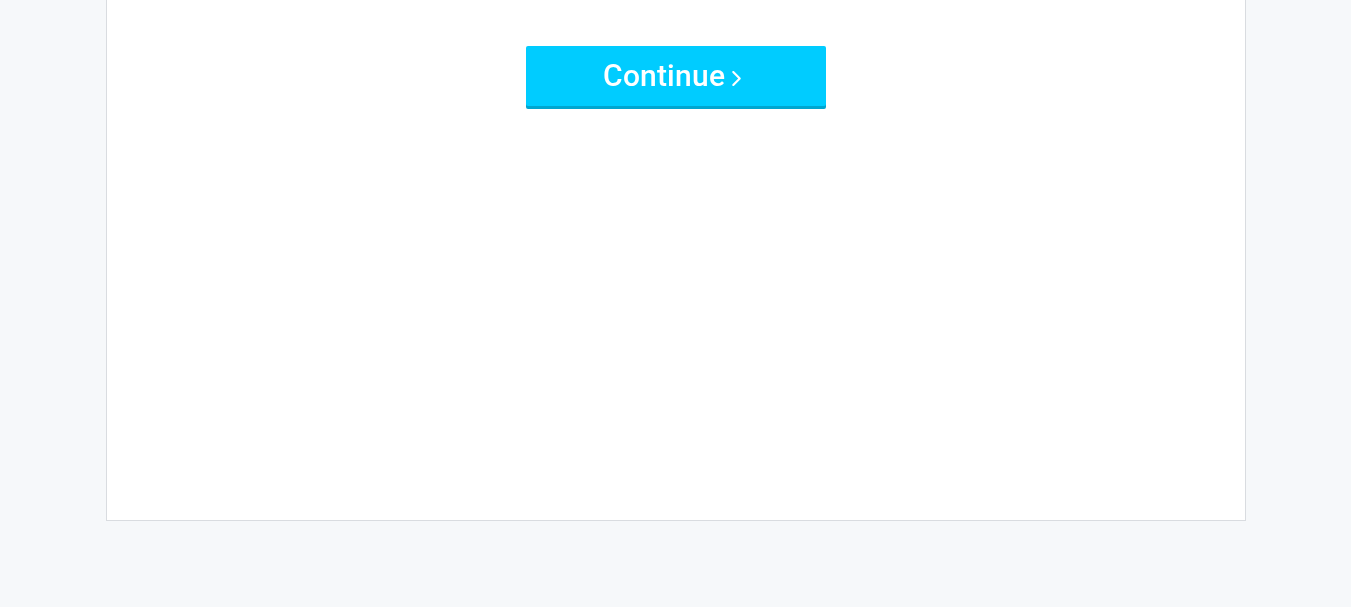 scroll, scrollTop: 0, scrollLeft: 0, axis: both 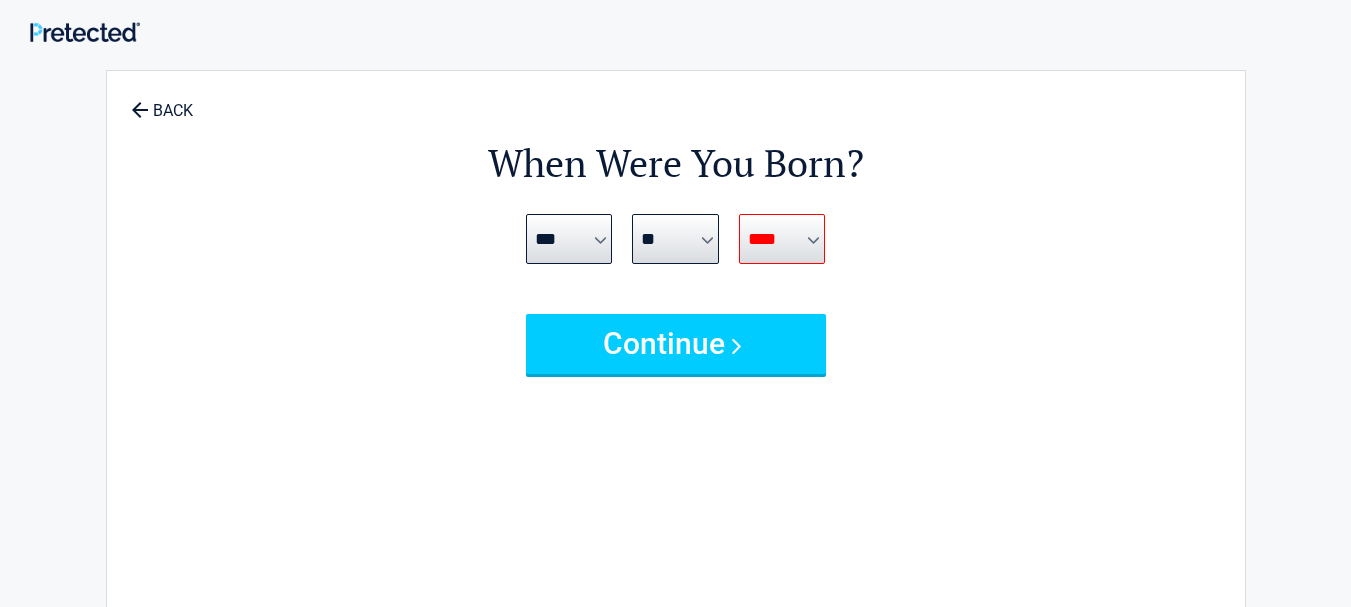 drag, startPoint x: 778, startPoint y: 236, endPoint x: 733, endPoint y: 253, distance: 48.104053 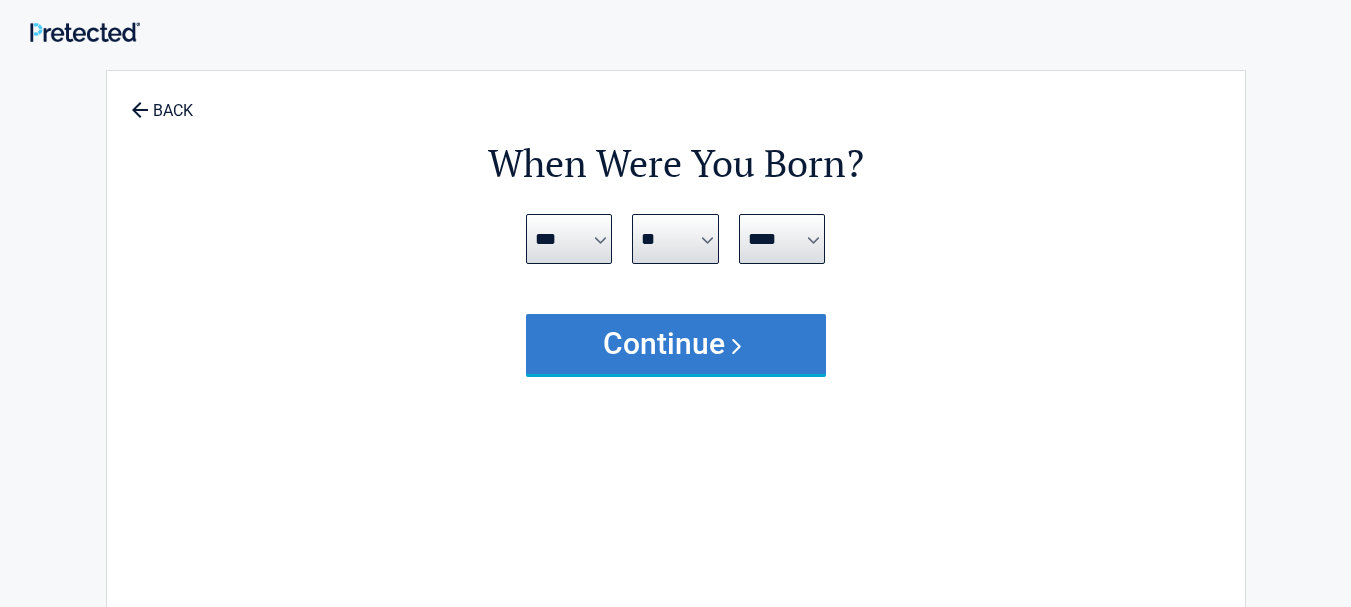 click on "Continue" at bounding box center (676, 344) 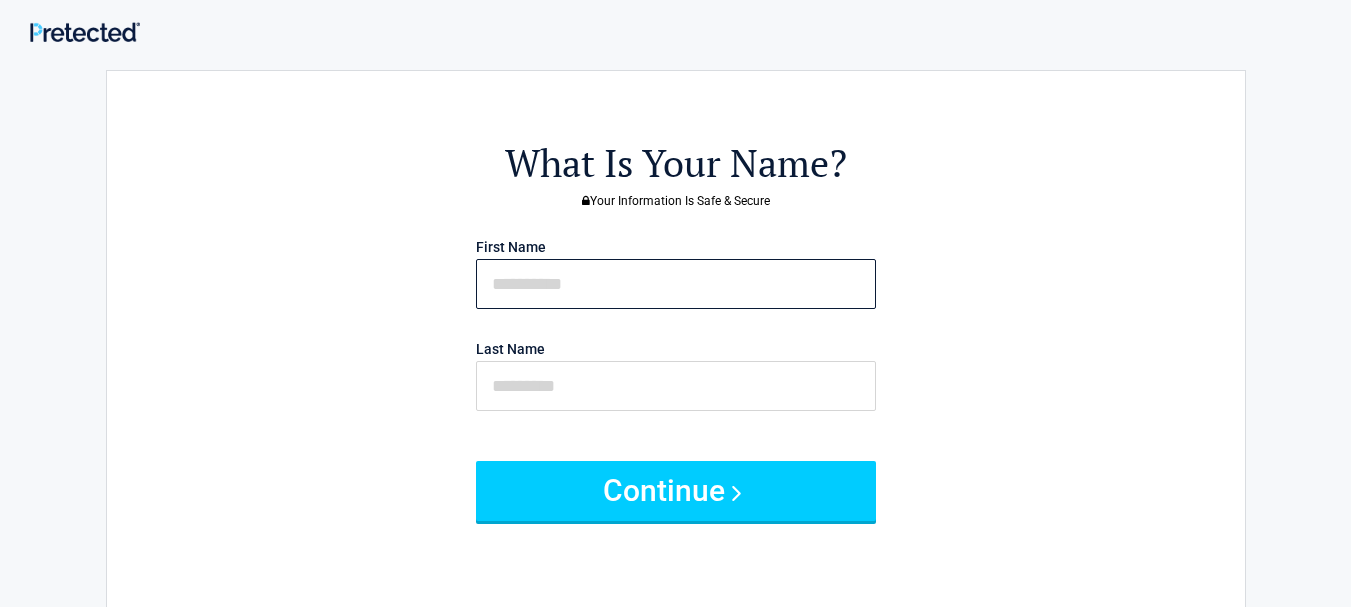 click at bounding box center (676, 284) 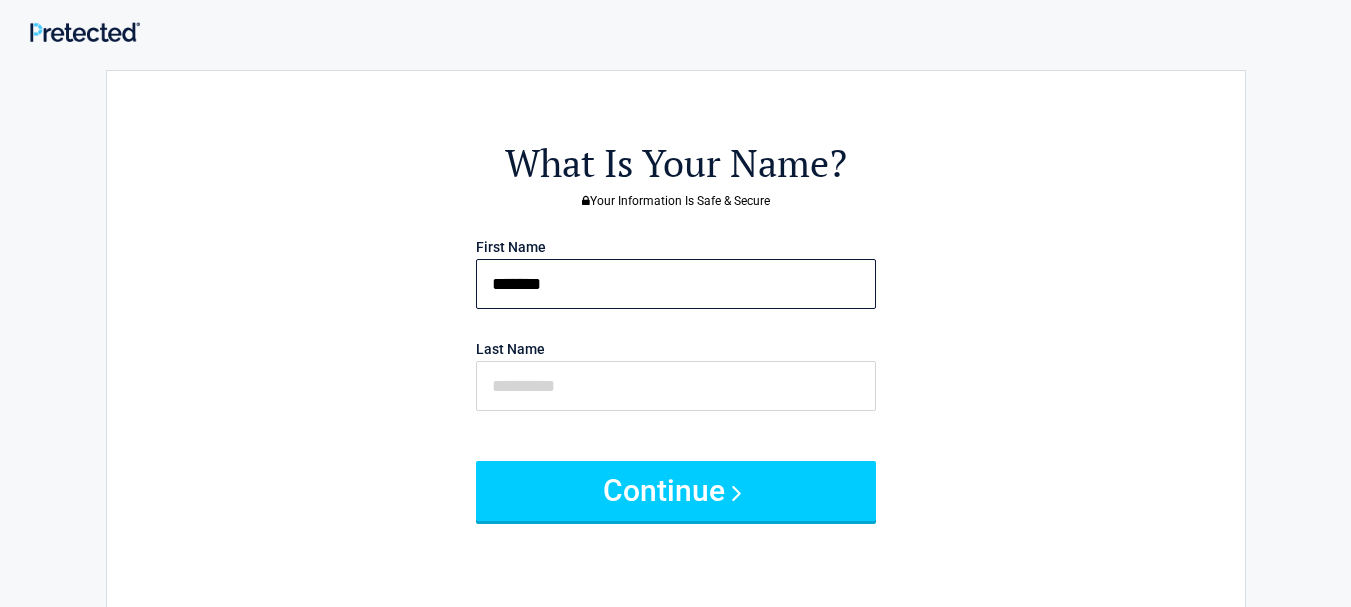 type on "*******" 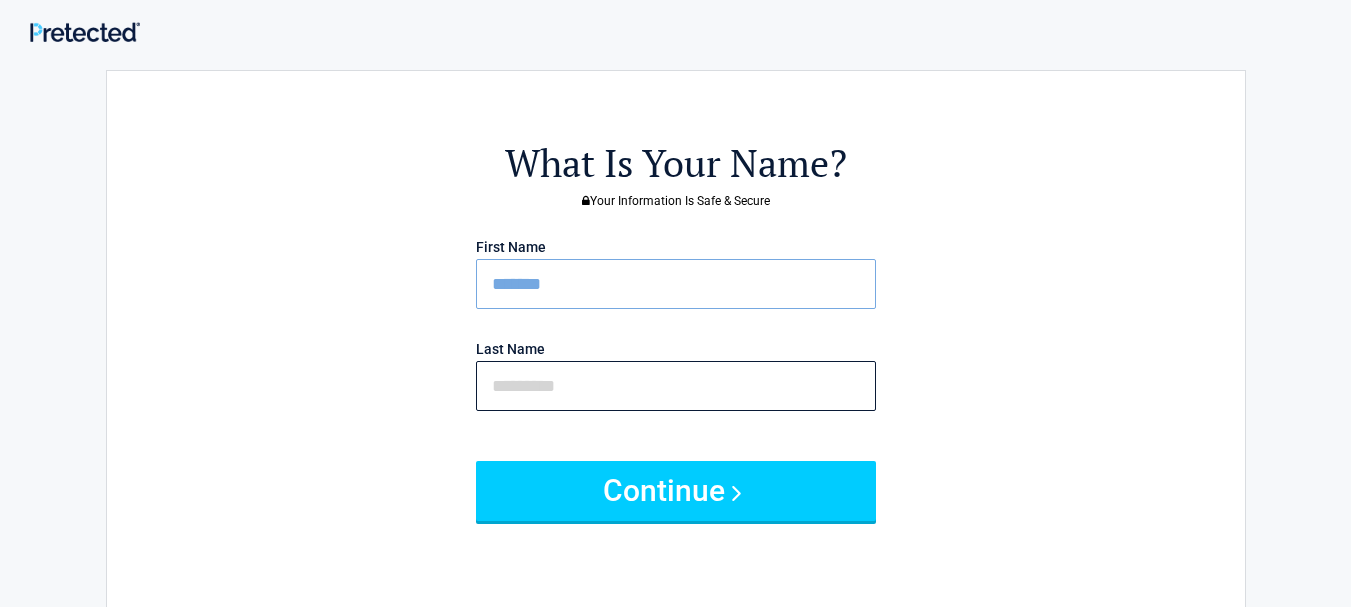 click at bounding box center (676, 386) 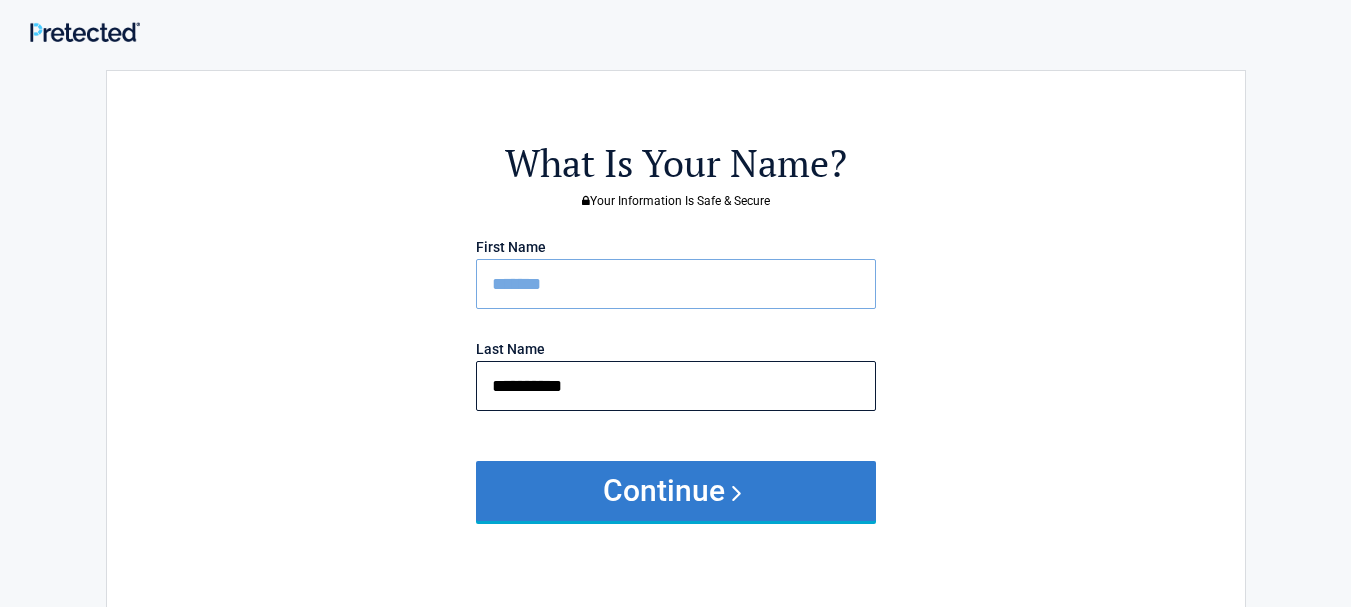 type on "**********" 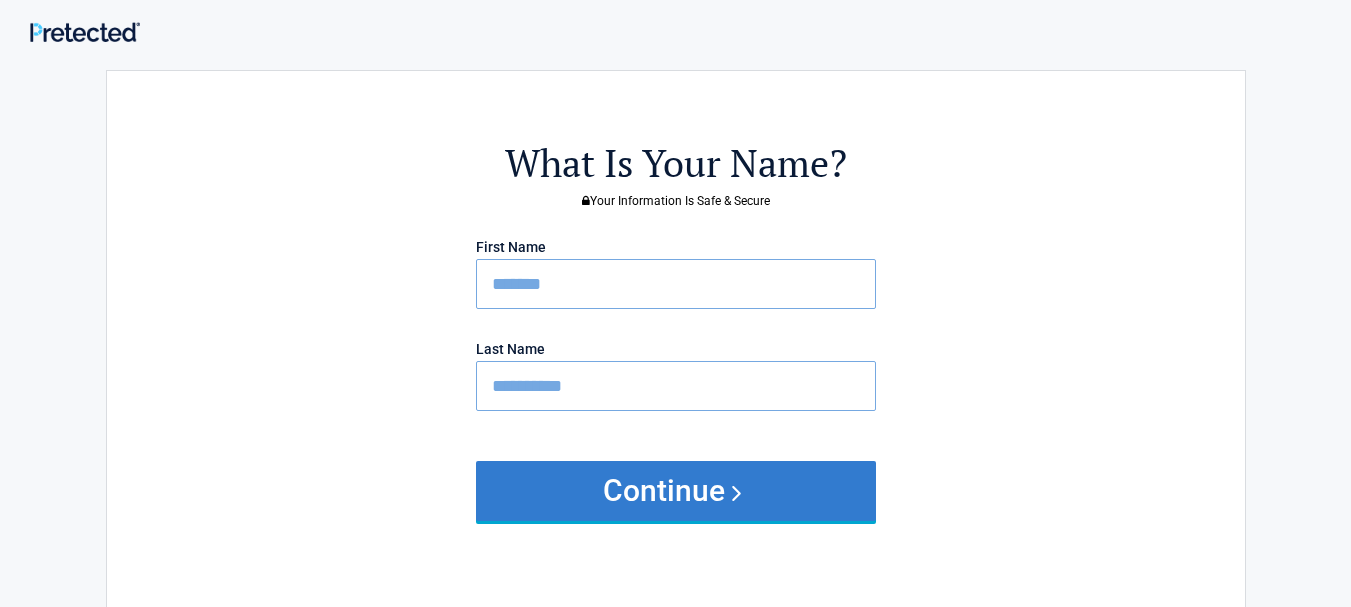 click on "Continue" at bounding box center [676, 491] 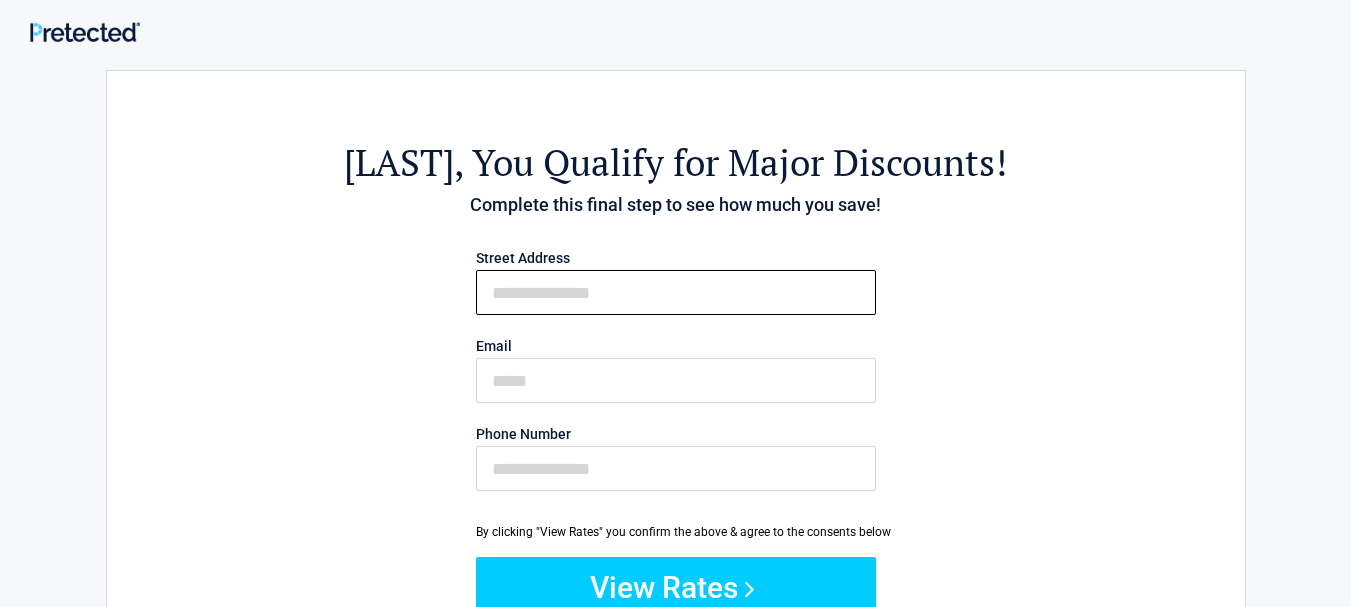 click on "First Name" at bounding box center [676, 292] 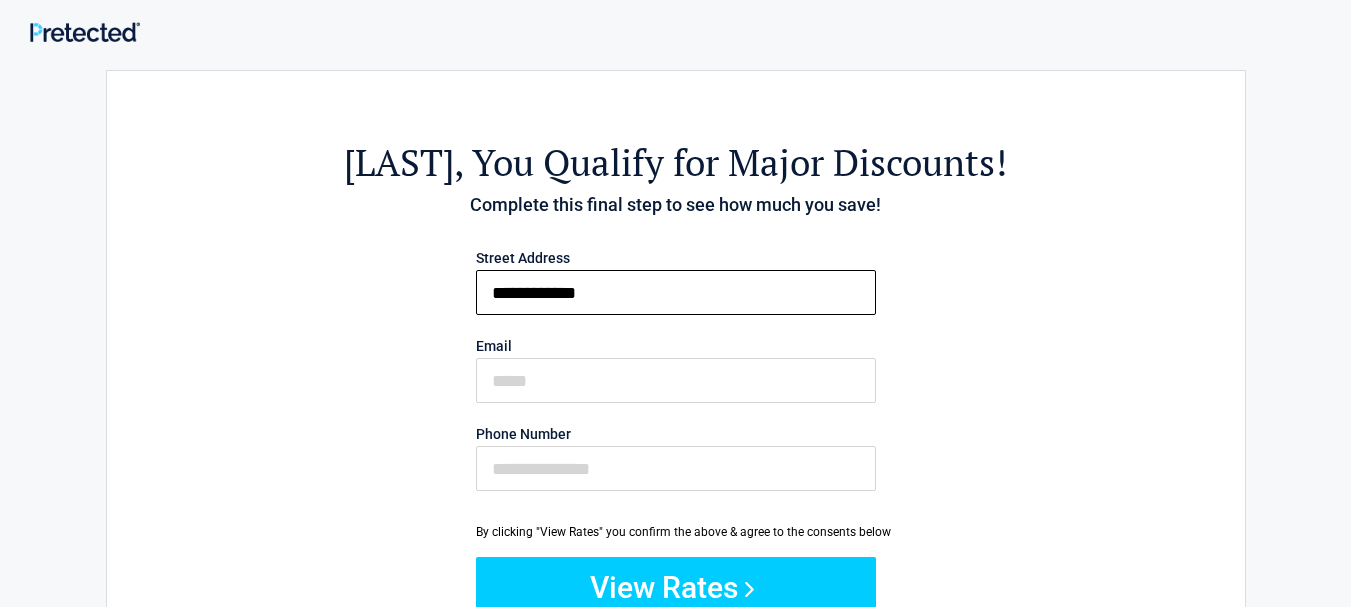 type on "**********" 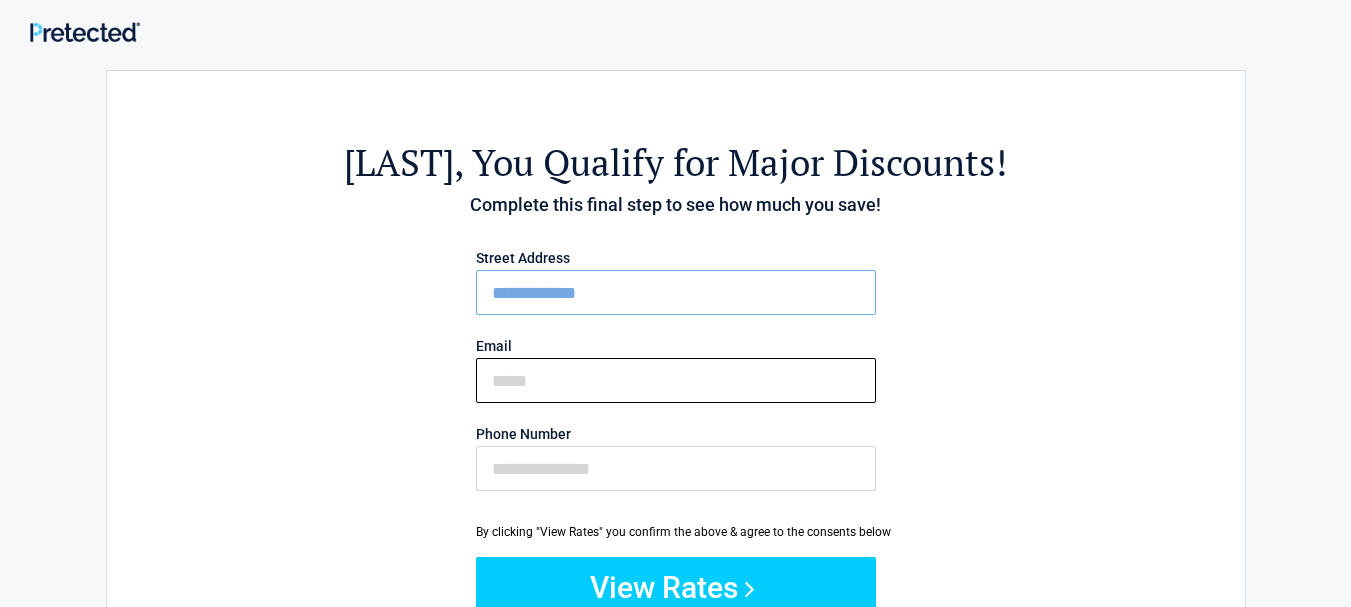 click on "Email" at bounding box center (676, 380) 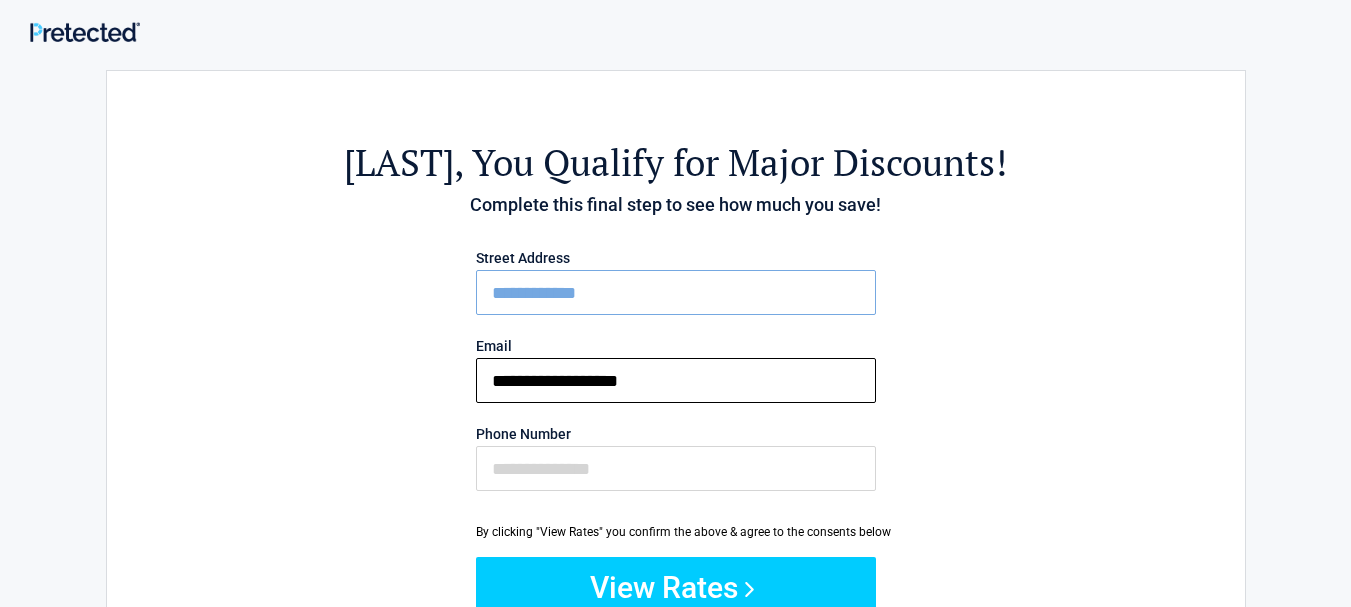type on "**********" 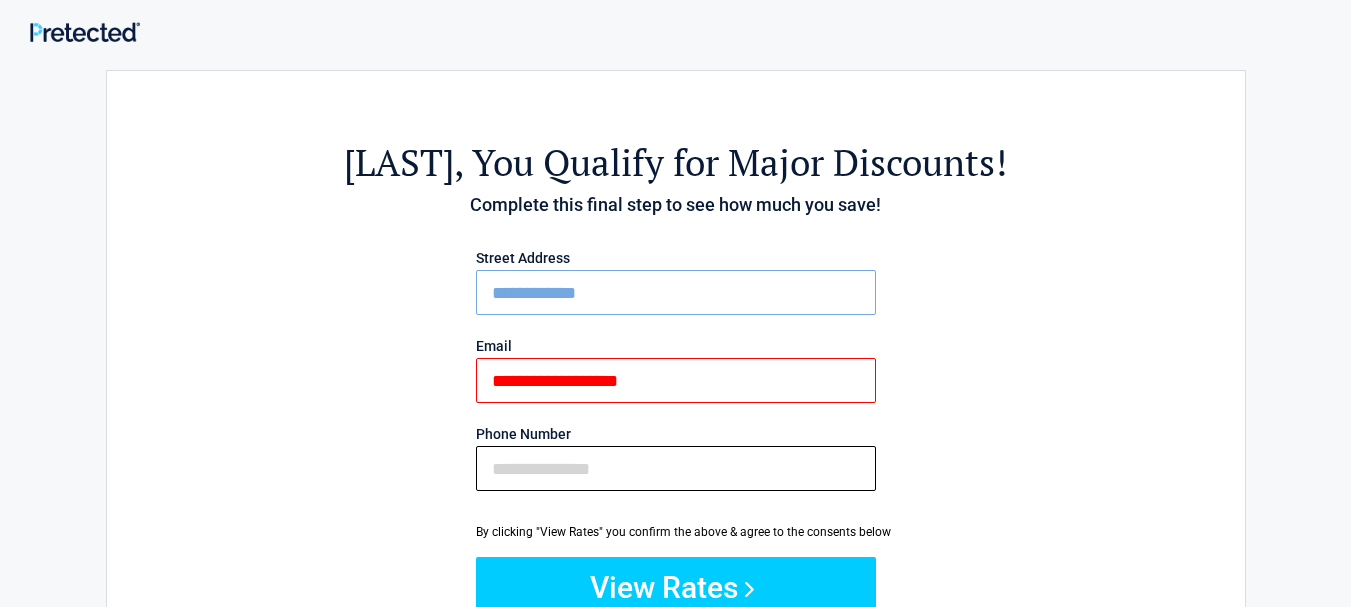click on "Phone Number" at bounding box center (676, 468) 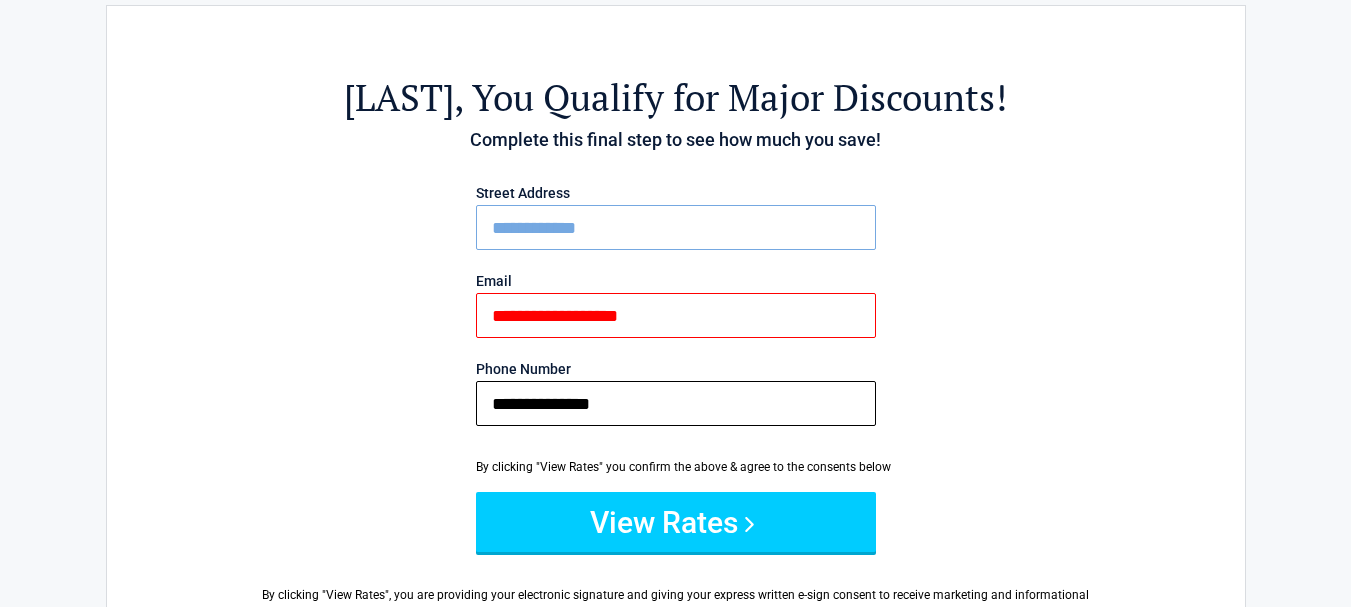 scroll, scrollTop: 71, scrollLeft: 0, axis: vertical 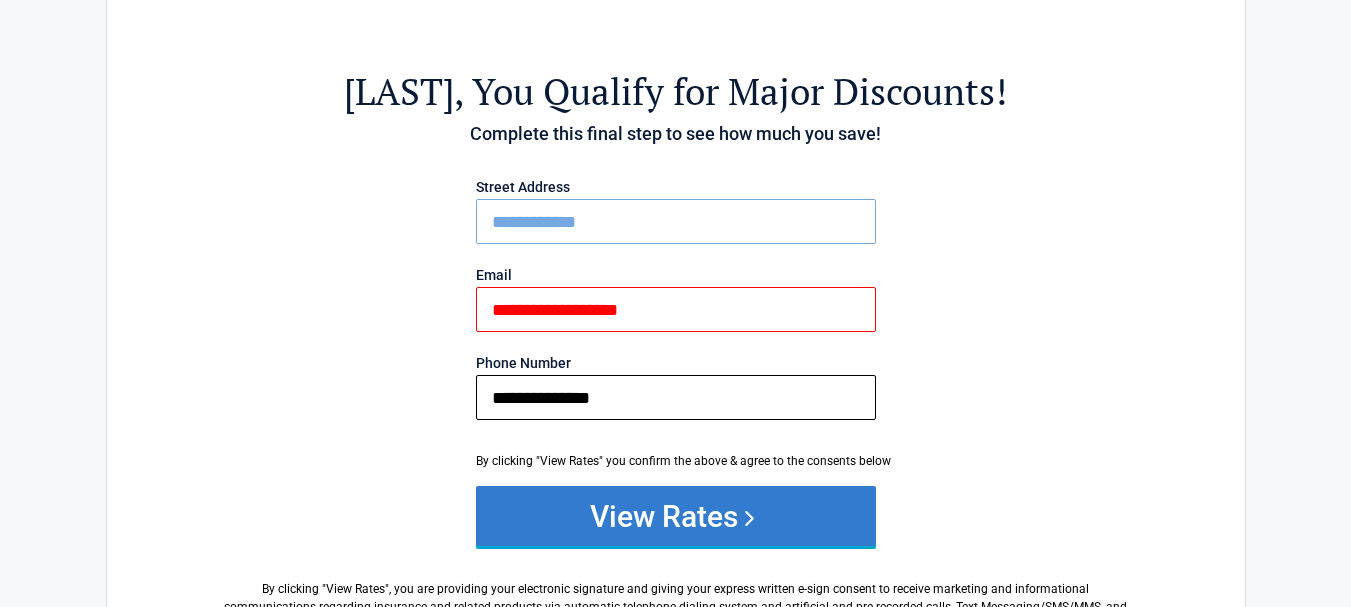 type on "**********" 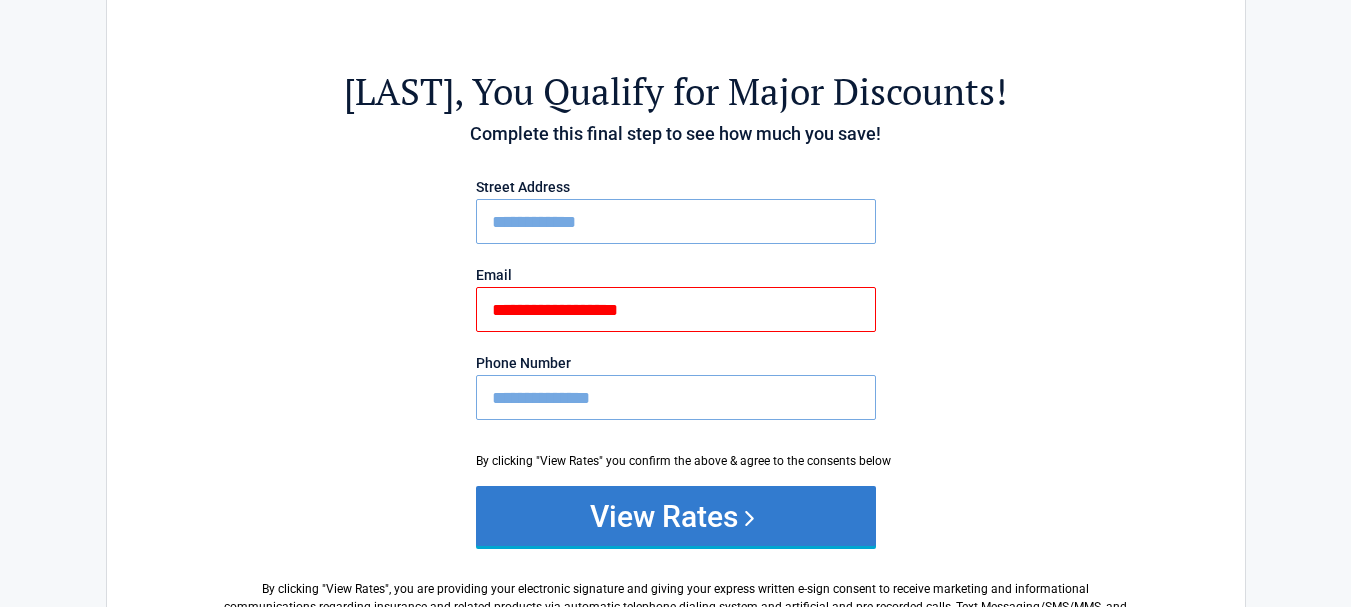 click on "View Rates" at bounding box center (676, 516) 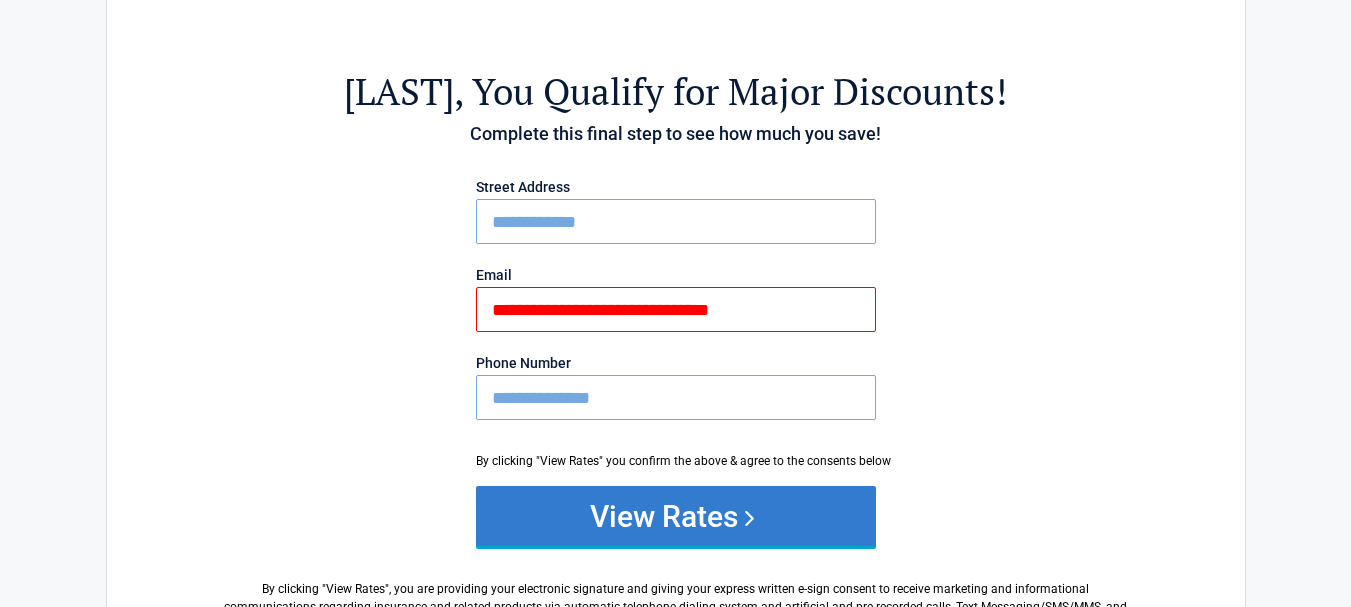 type on "**********" 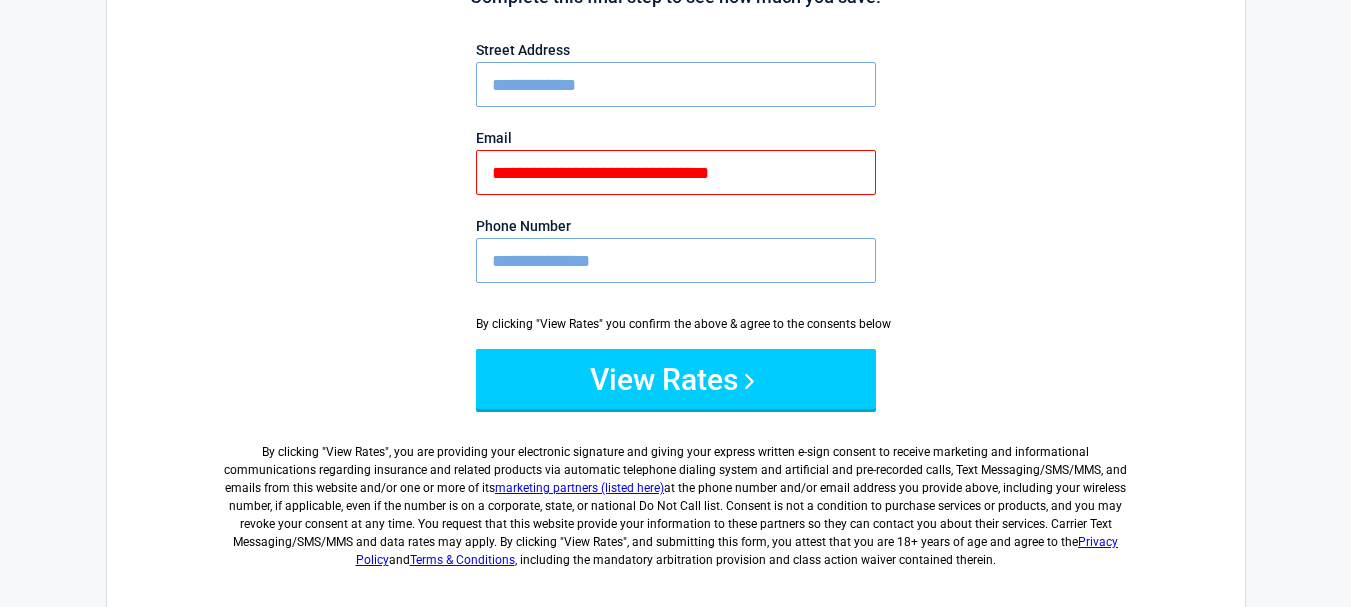 scroll, scrollTop: 106, scrollLeft: 0, axis: vertical 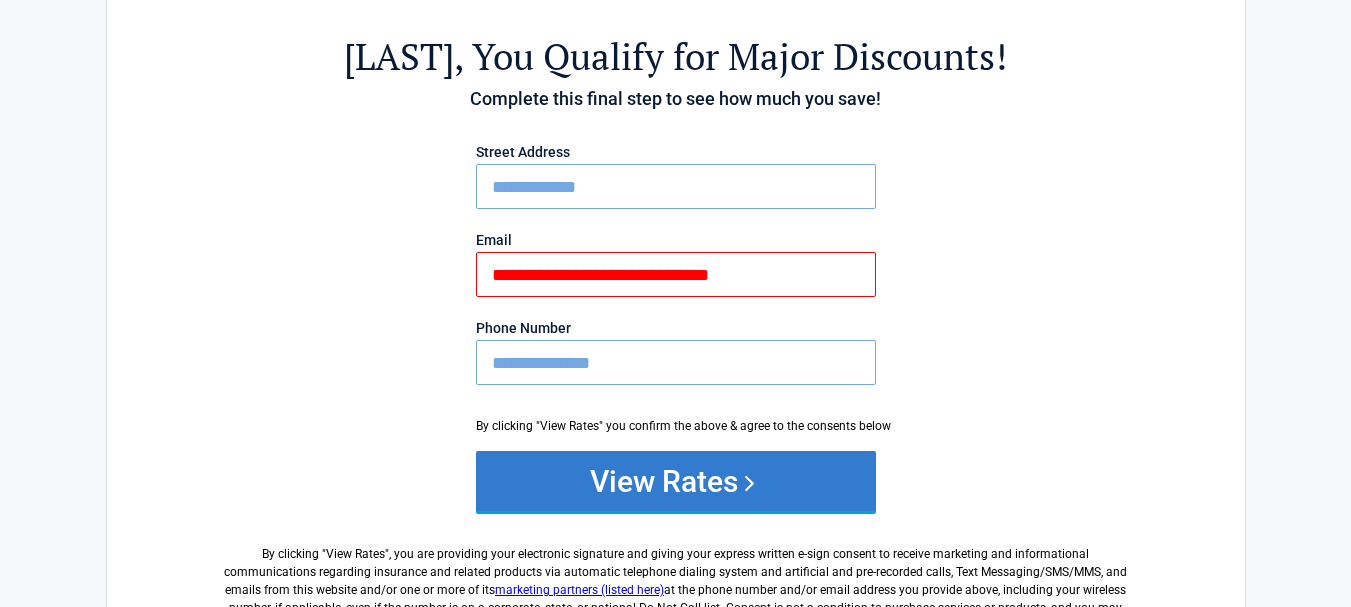 drag, startPoint x: 721, startPoint y: 463, endPoint x: 719, endPoint y: 439, distance: 24.083189 